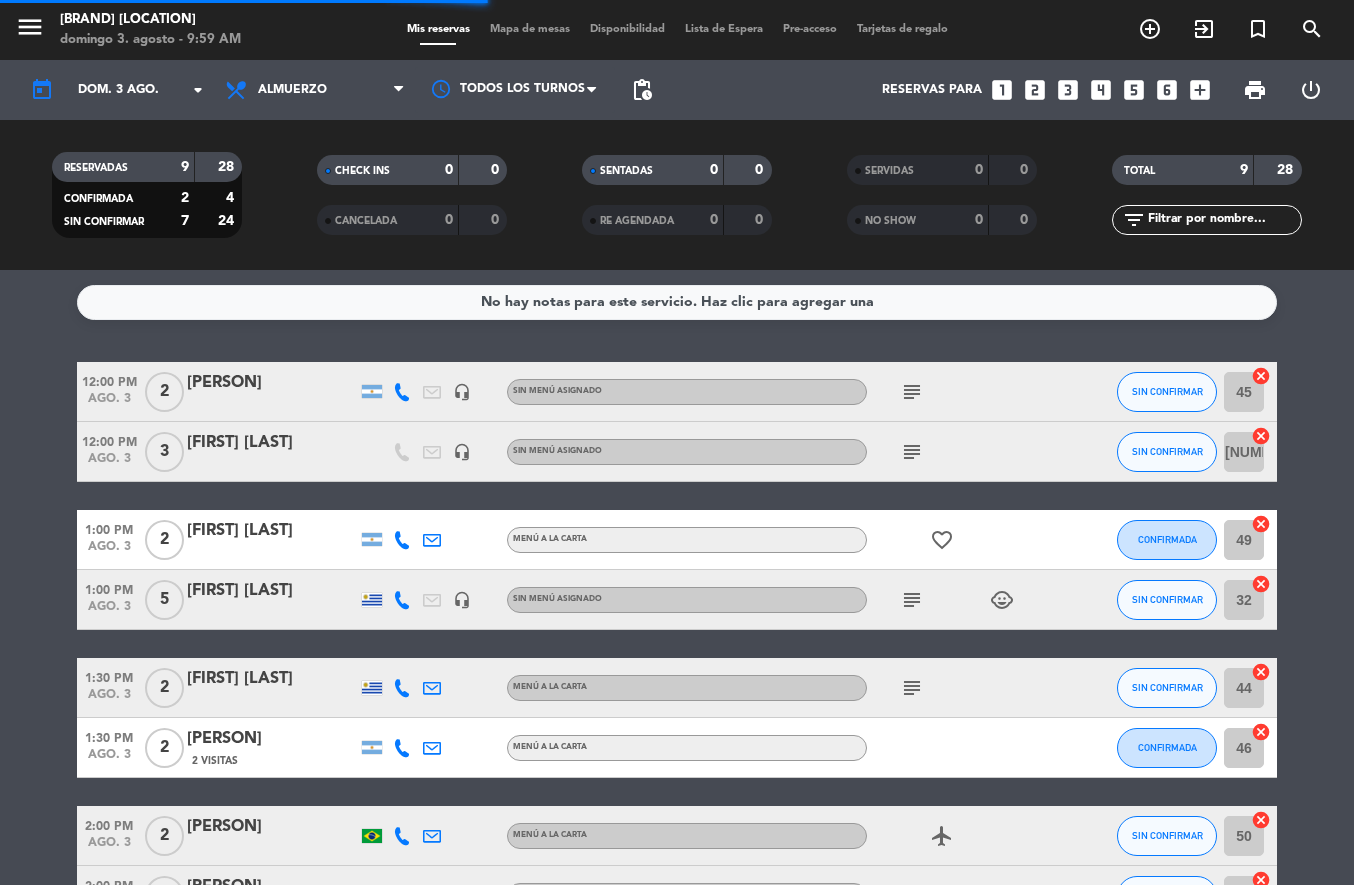 scroll, scrollTop: 0, scrollLeft: 0, axis: both 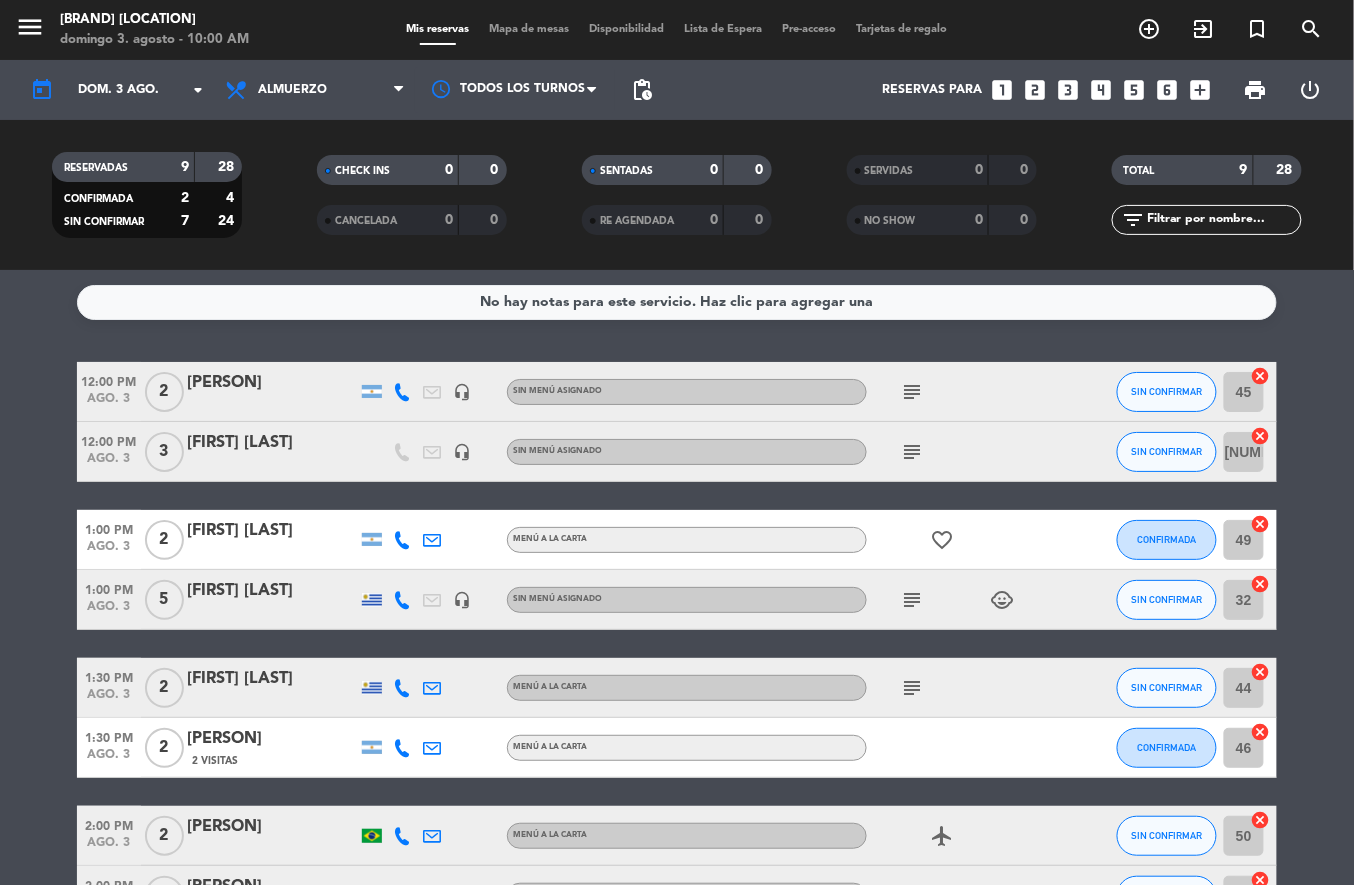 click on "add_circle_outline" at bounding box center [1150, 29] 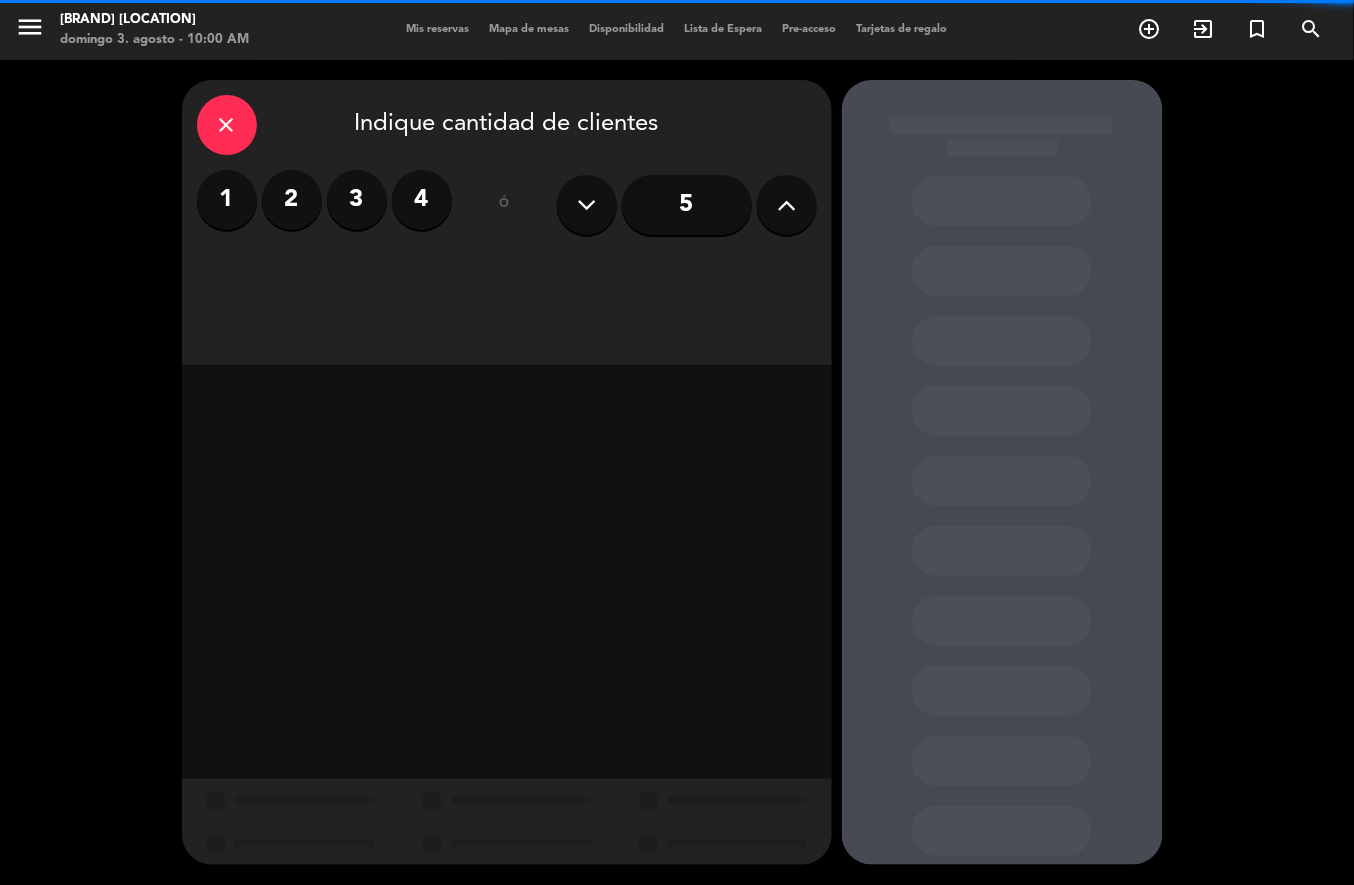 click at bounding box center [786, 205] 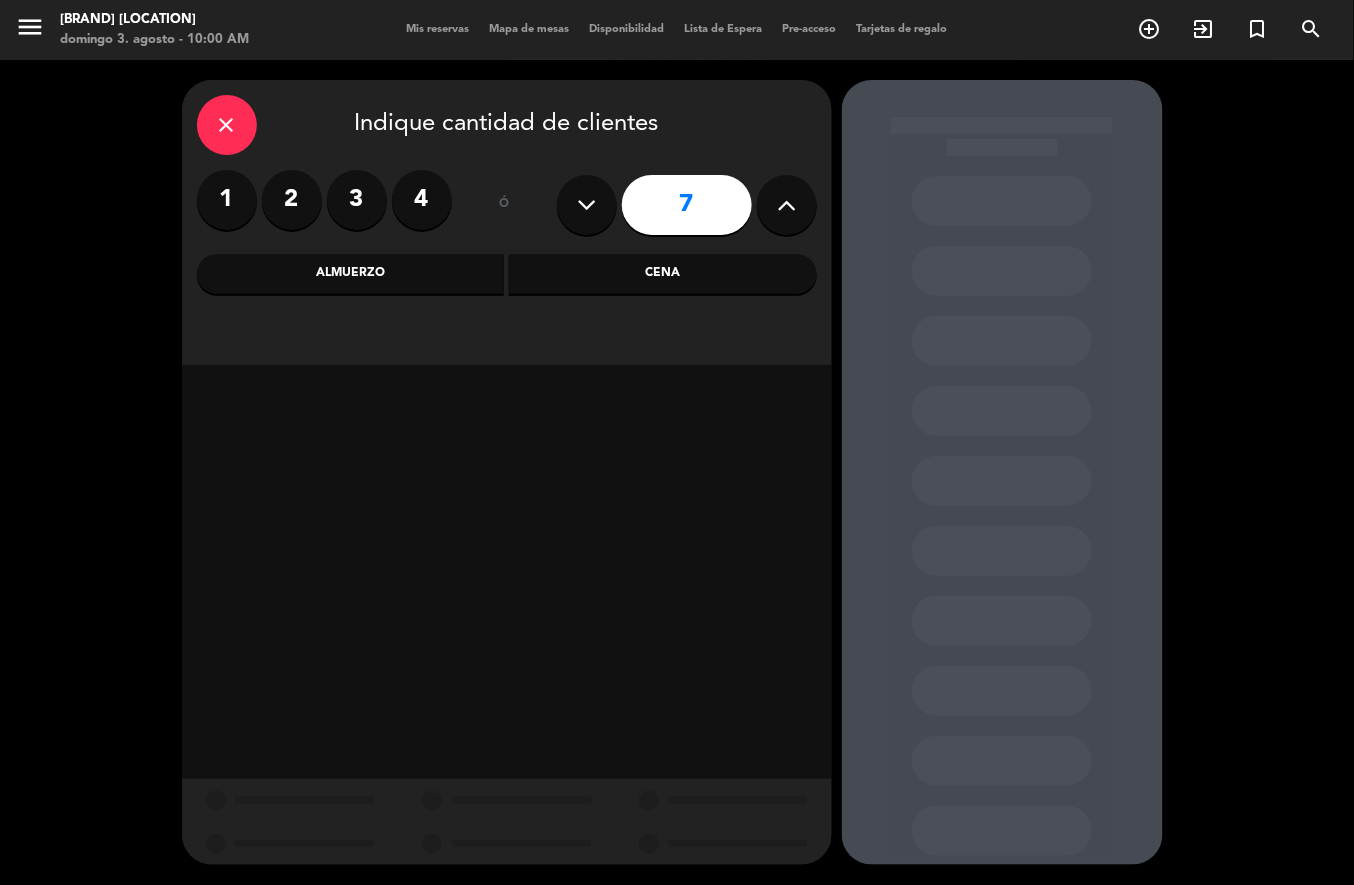 click at bounding box center [786, 205] 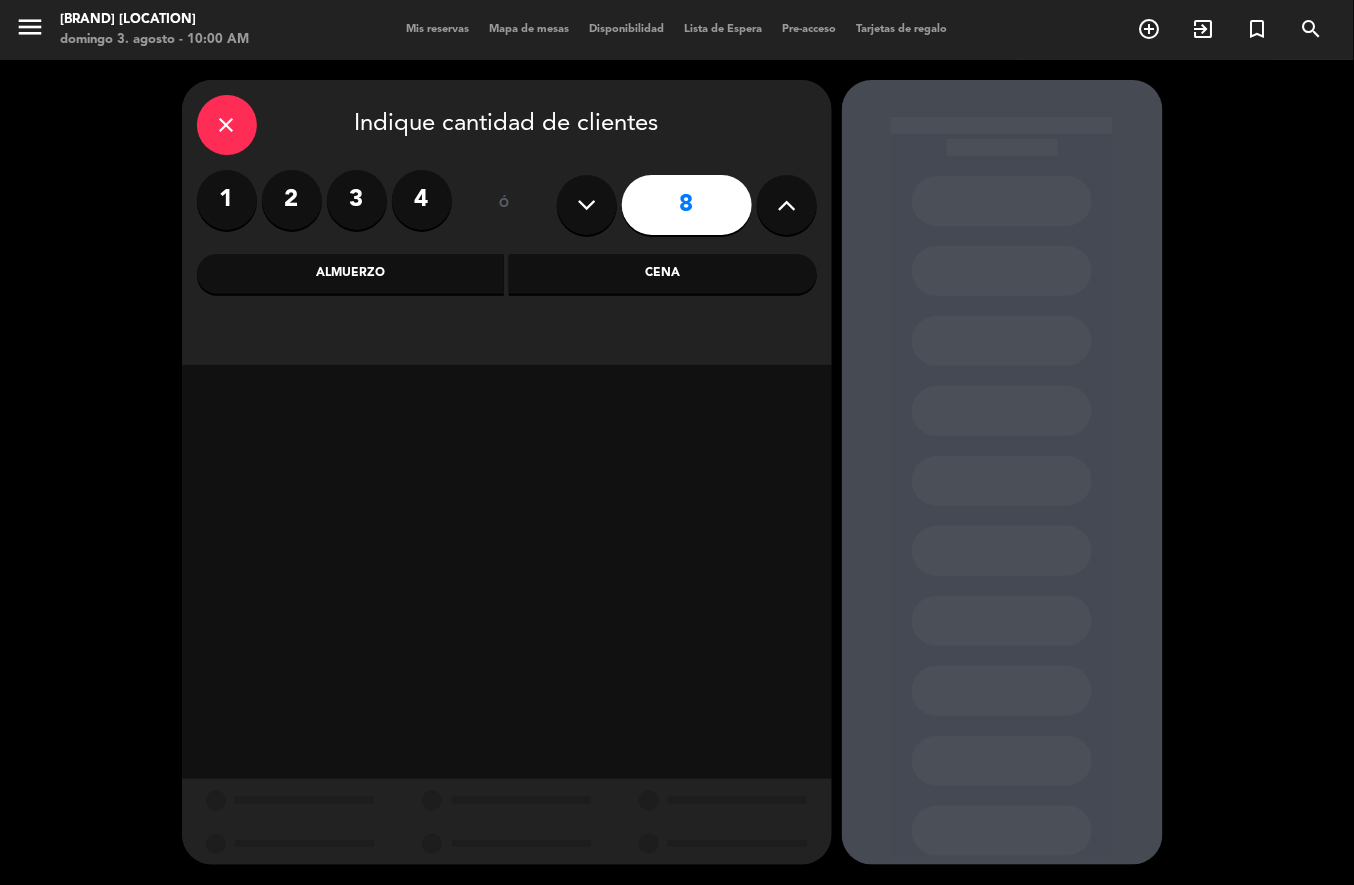 click at bounding box center [787, 205] 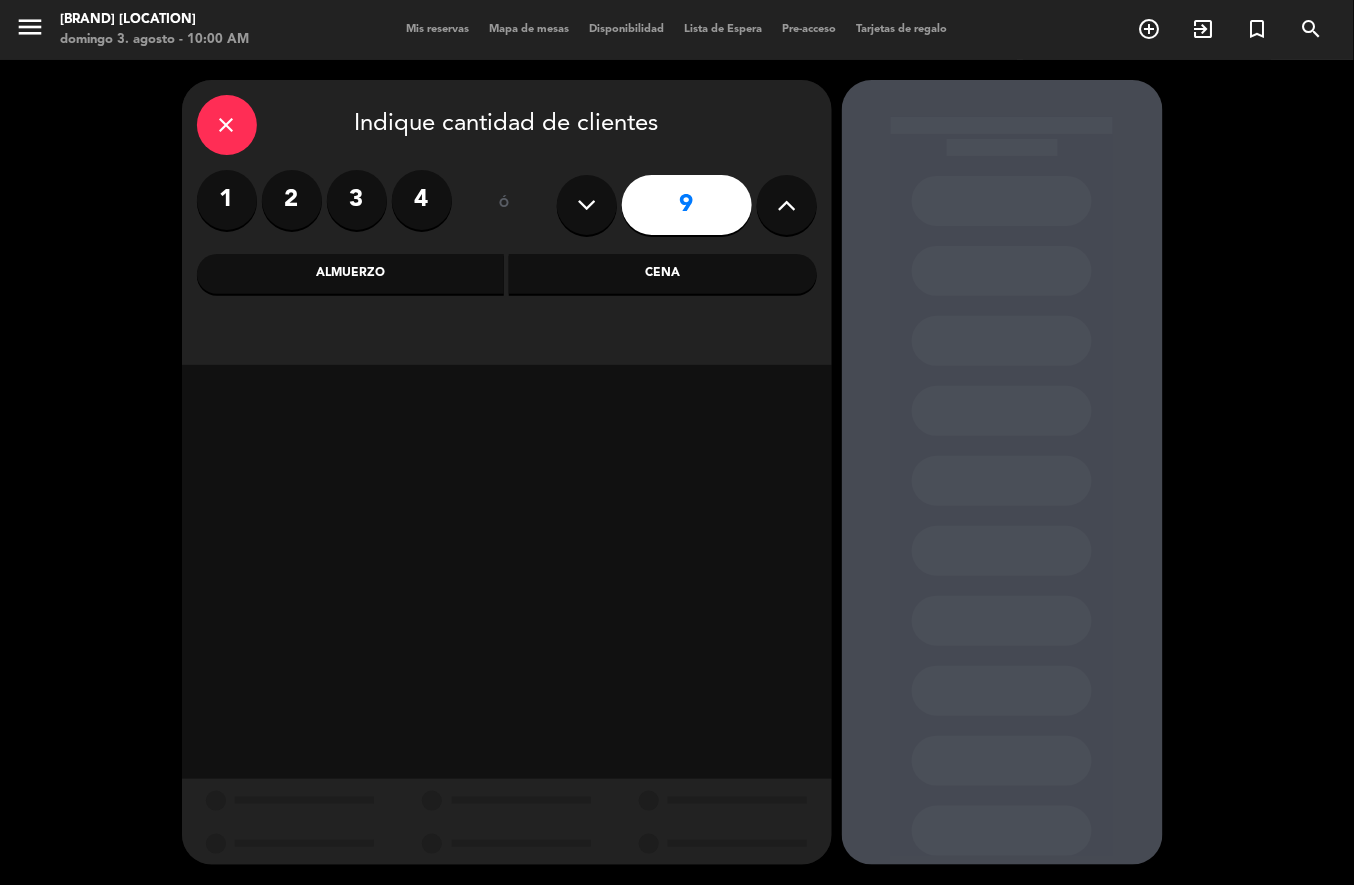click at bounding box center (787, 205) 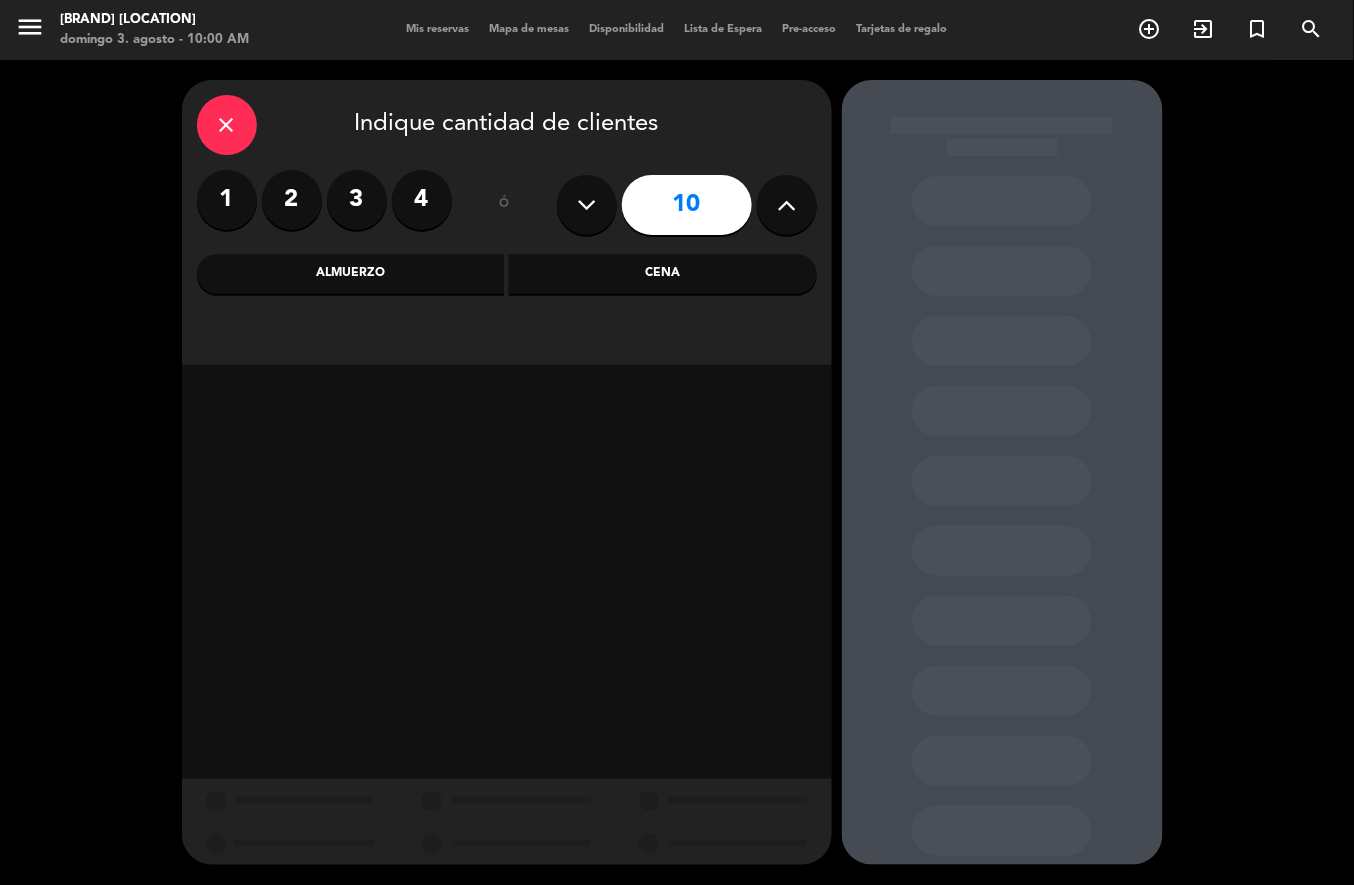 click at bounding box center [787, 205] 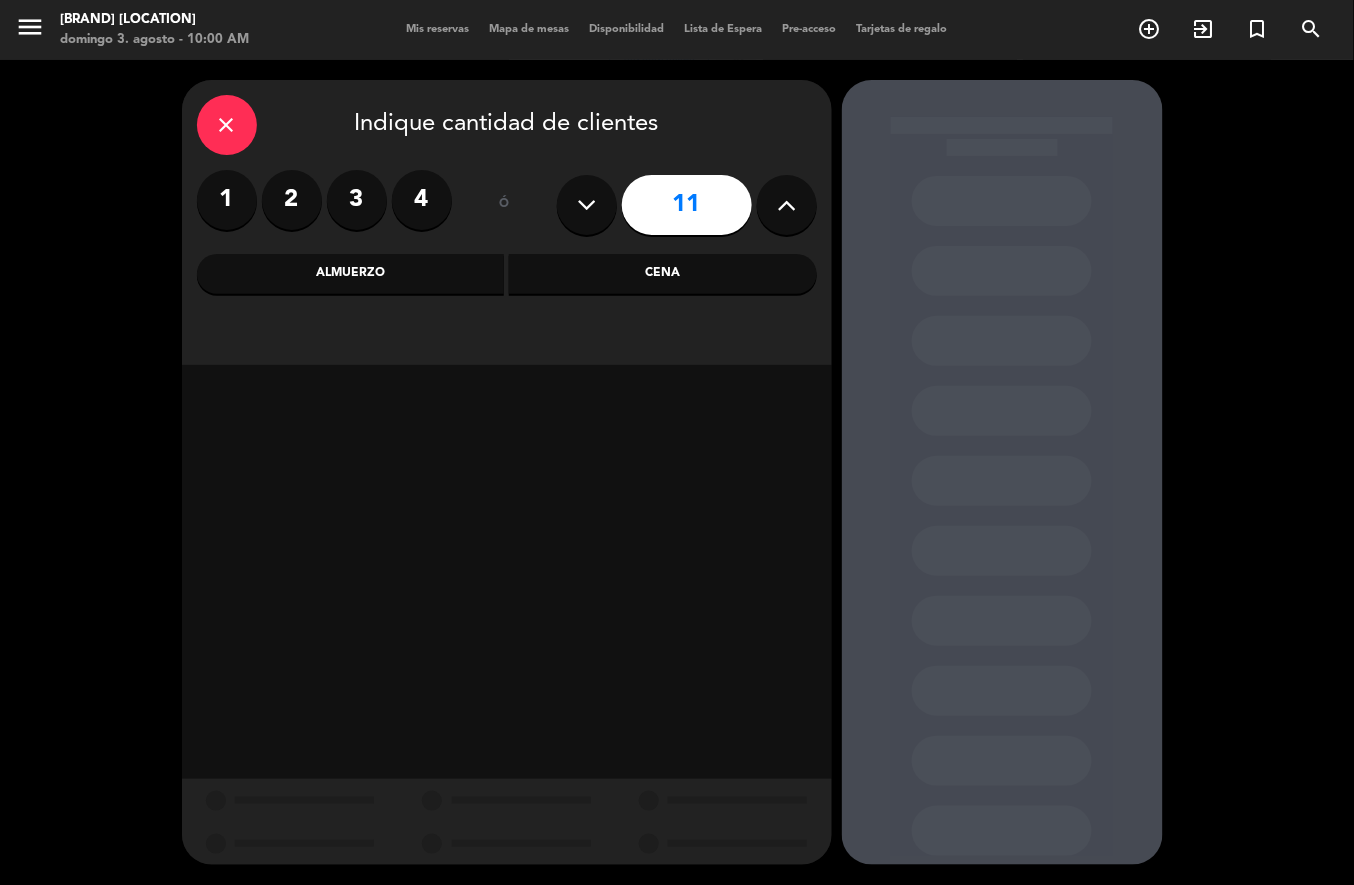 click on "Almuerzo" at bounding box center (351, 274) 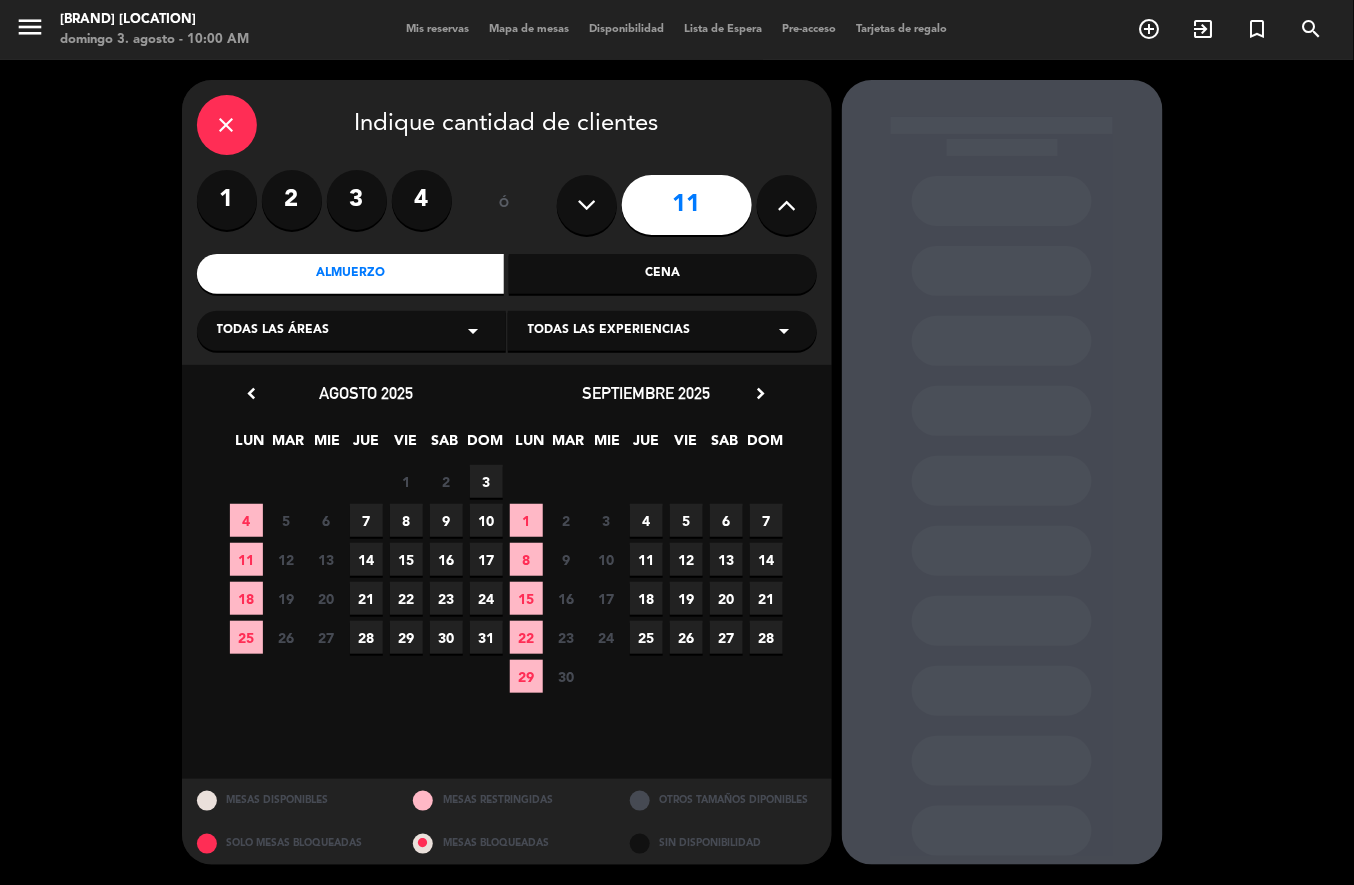 click on "3" at bounding box center (486, 481) 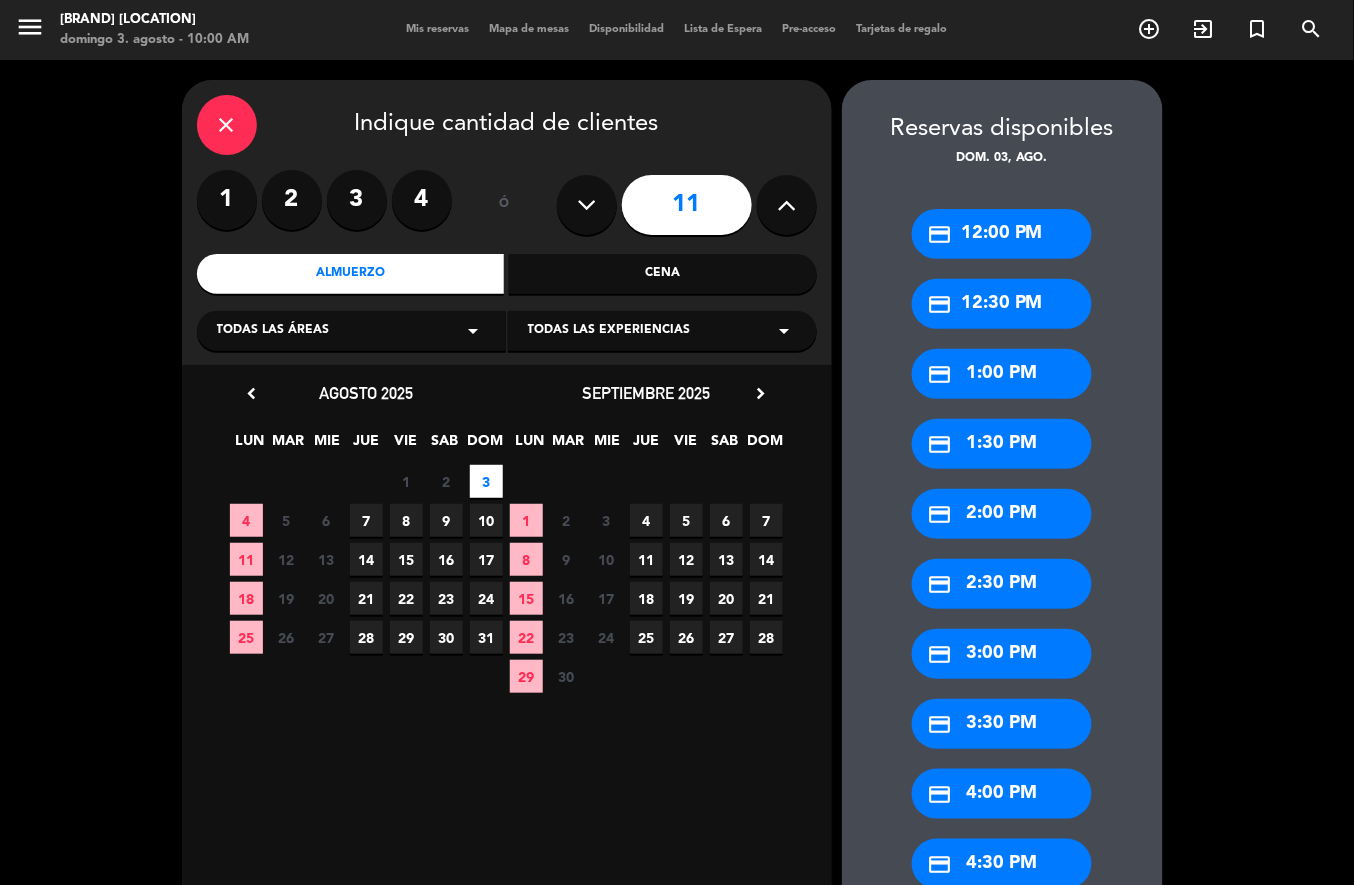 click on "credit_card  1:00 PM" at bounding box center (1002, 374) 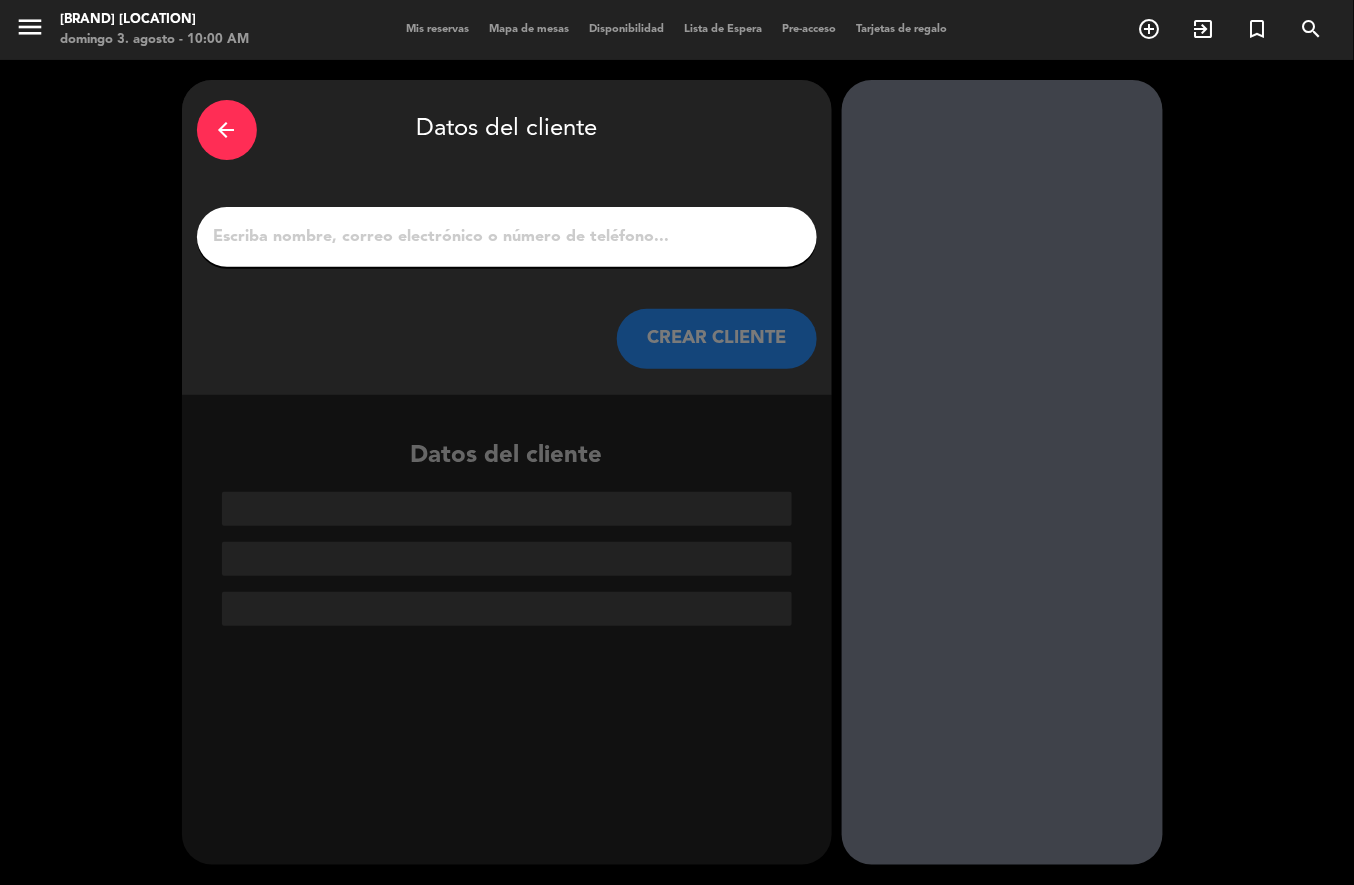 click on "1" at bounding box center [507, 237] 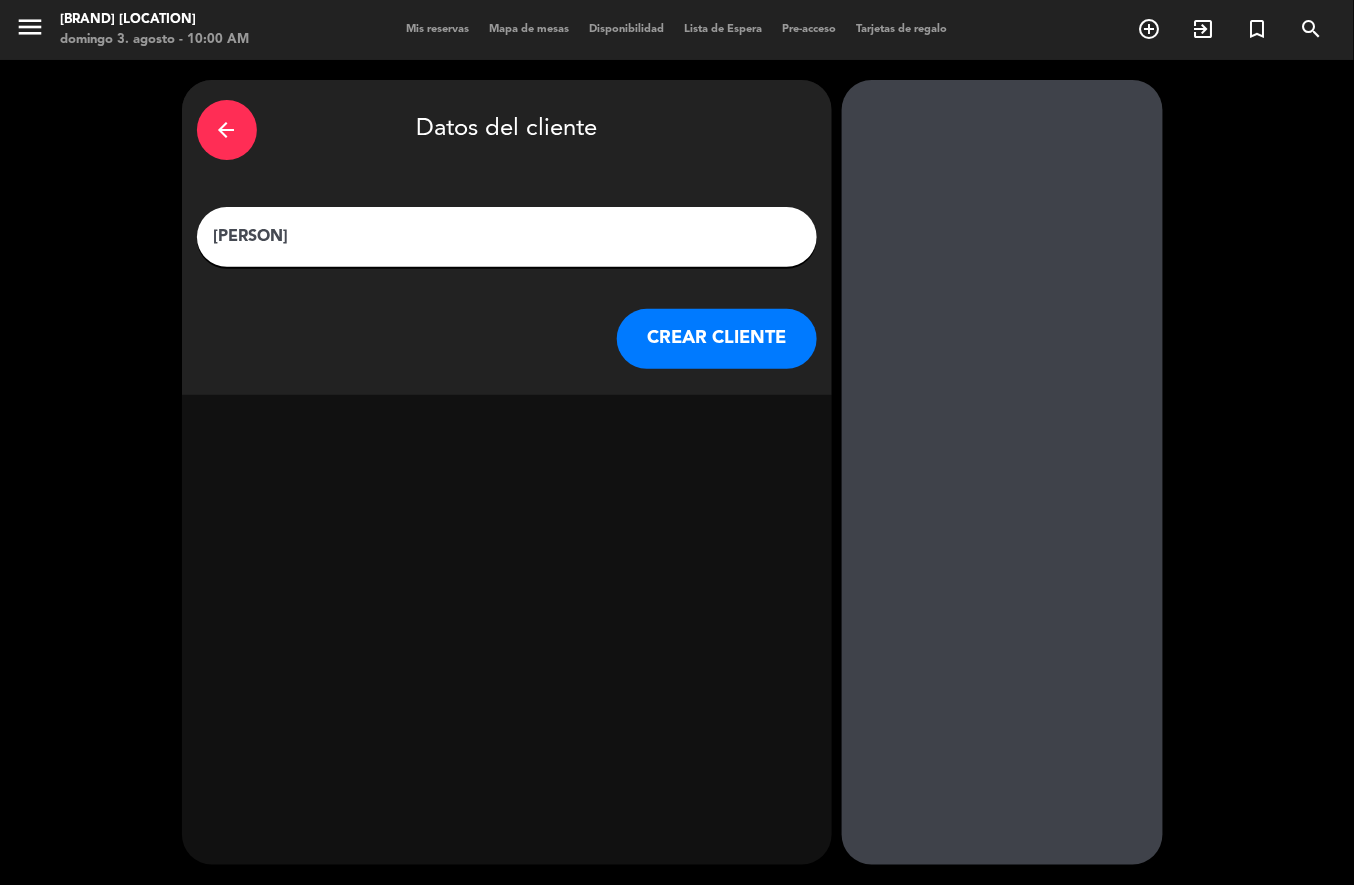type on "[PERSON]" 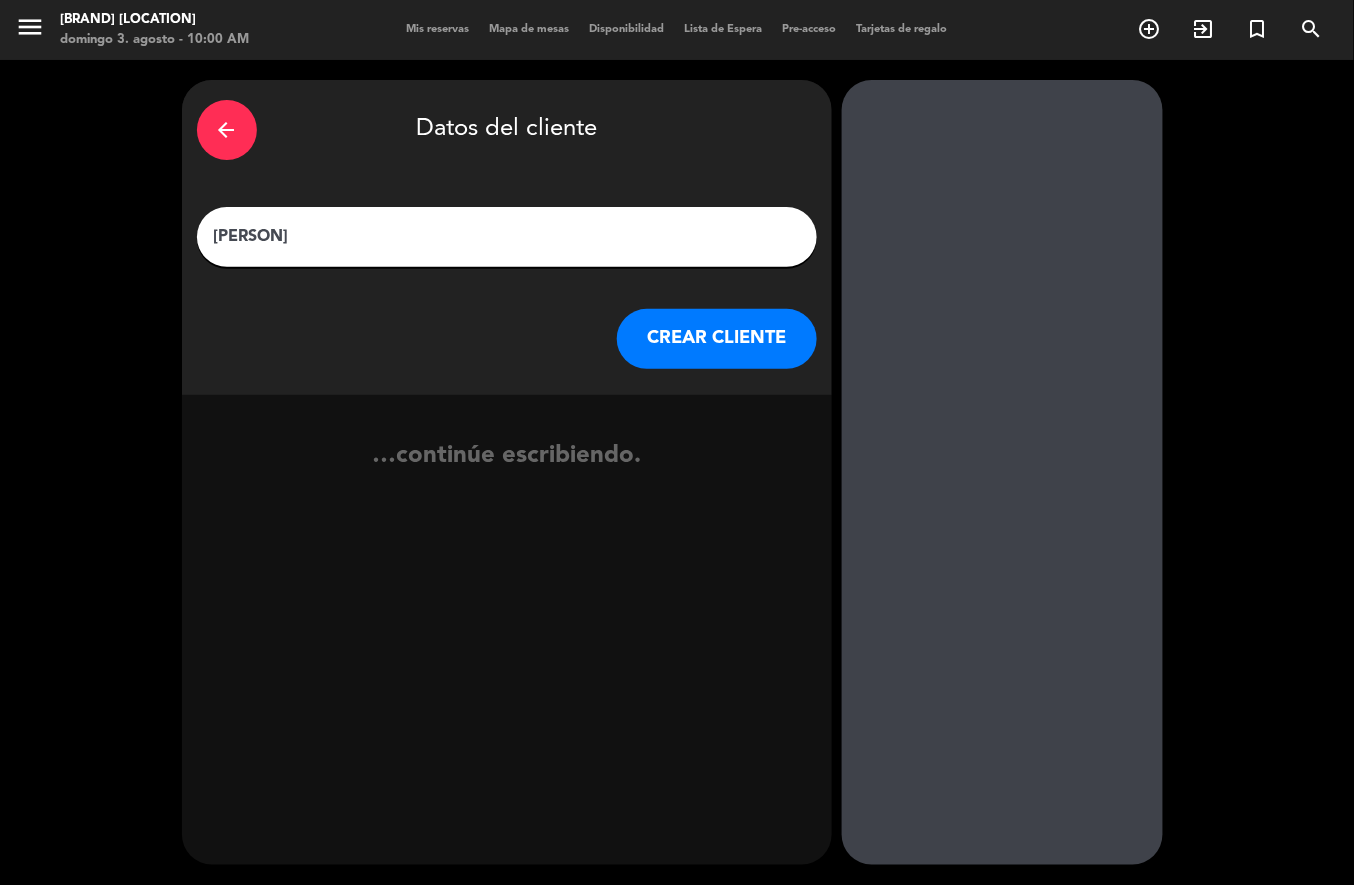 click on "CREAR CLIENTE" at bounding box center (717, 339) 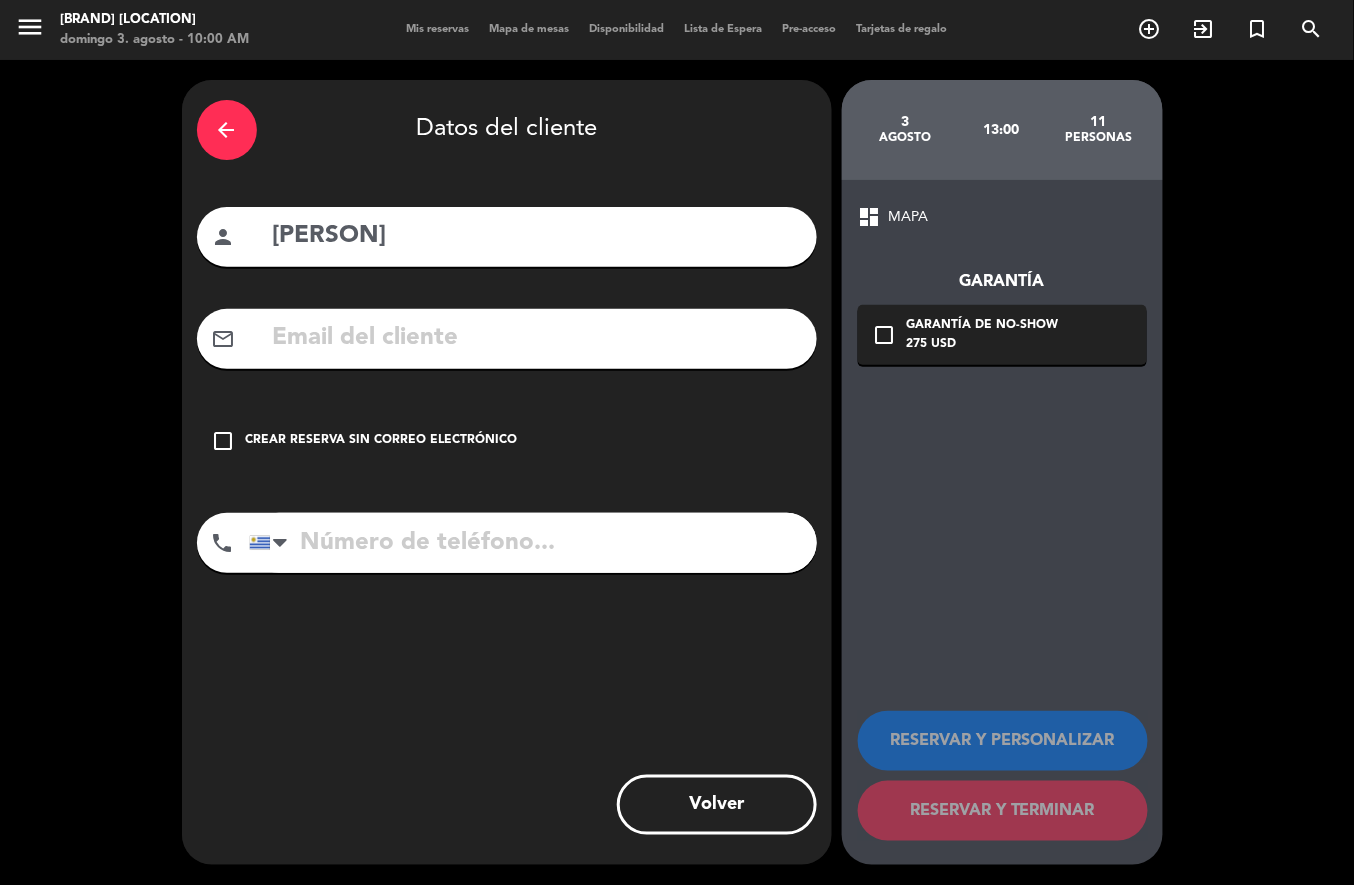 click on "Crear reserva sin correo electrónico" at bounding box center (382, 441) 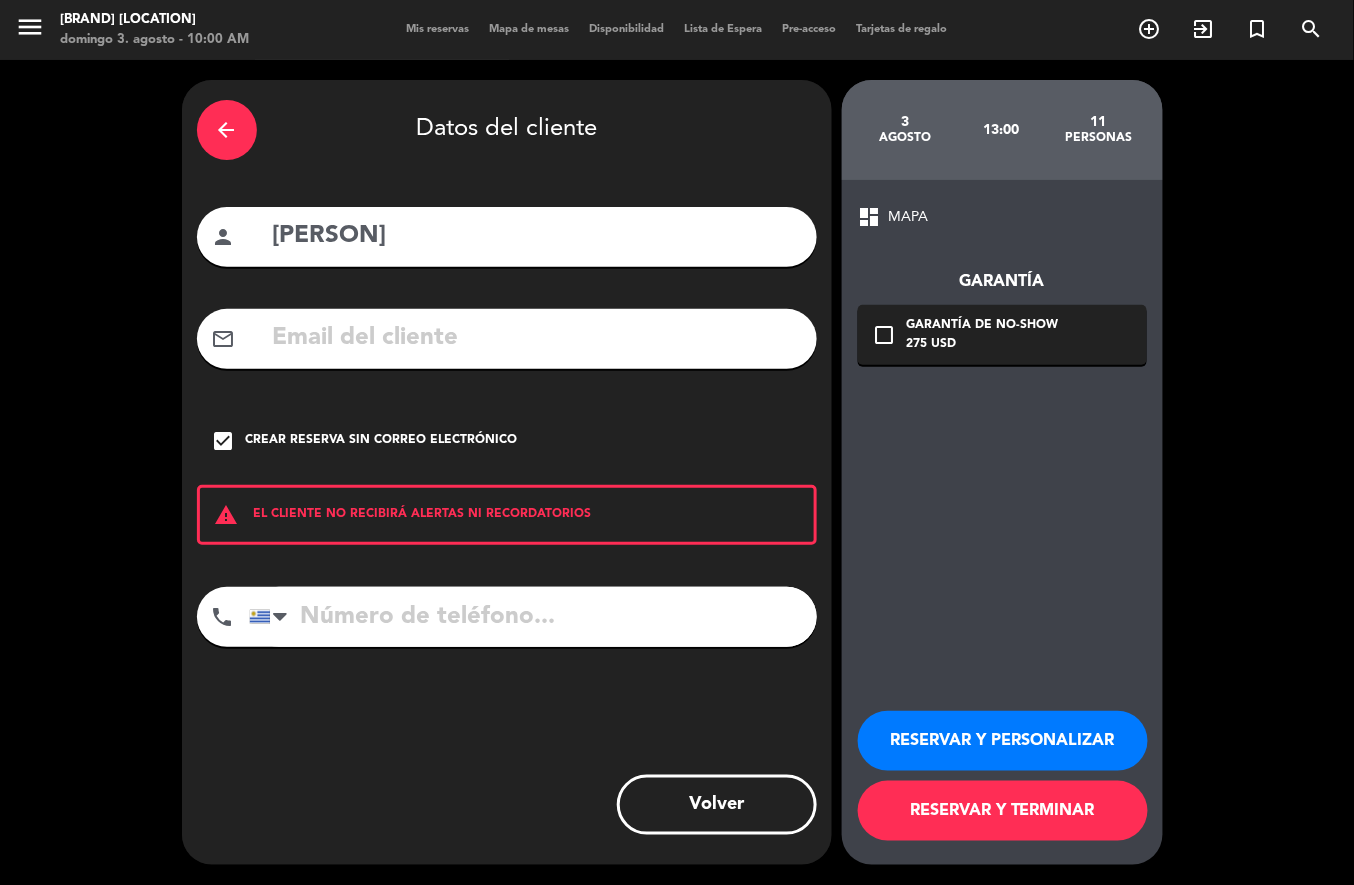 click on "RESERVAR Y PERSONALIZAR" at bounding box center [1003, 741] 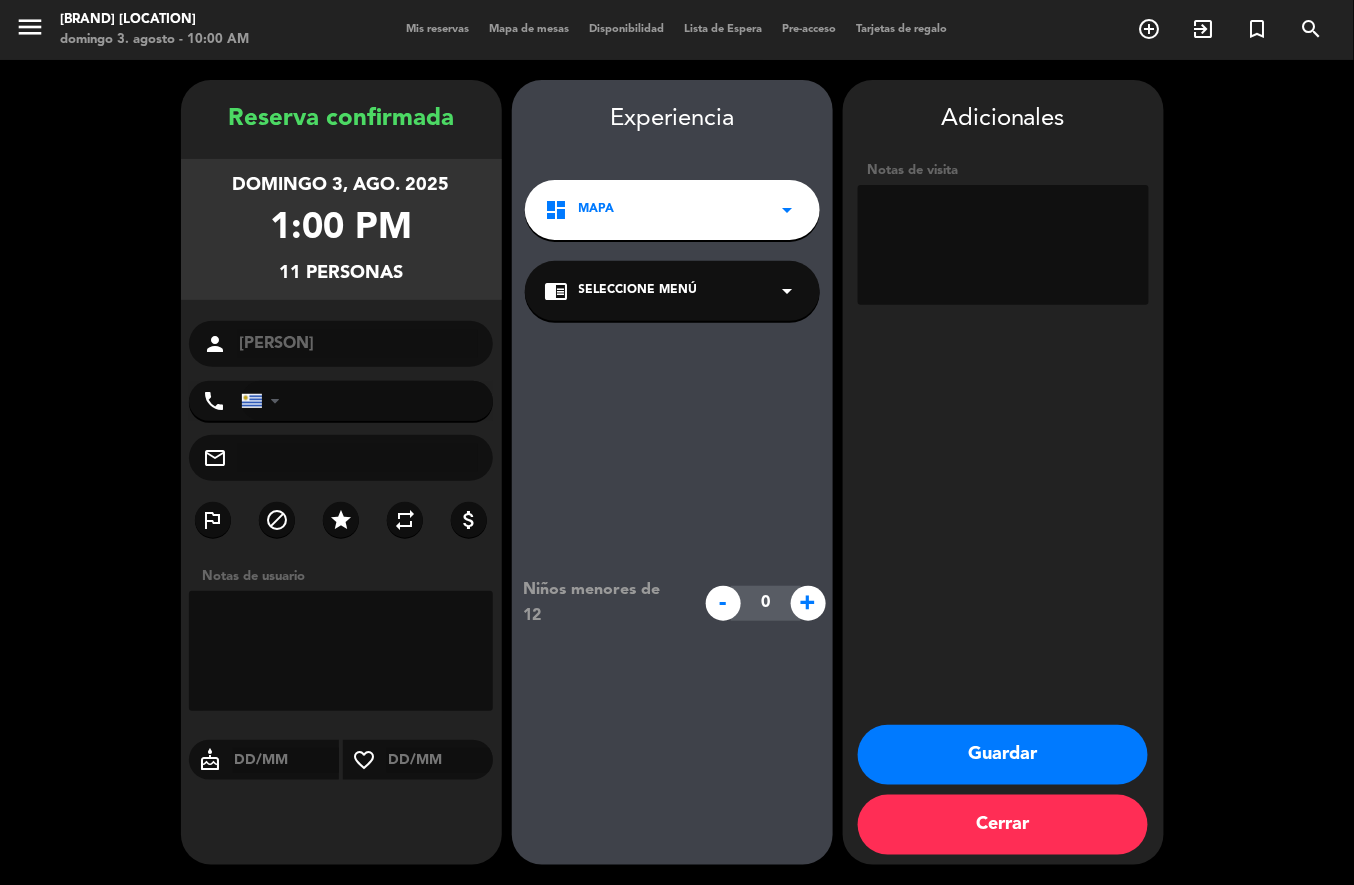 click at bounding box center (1003, 245) 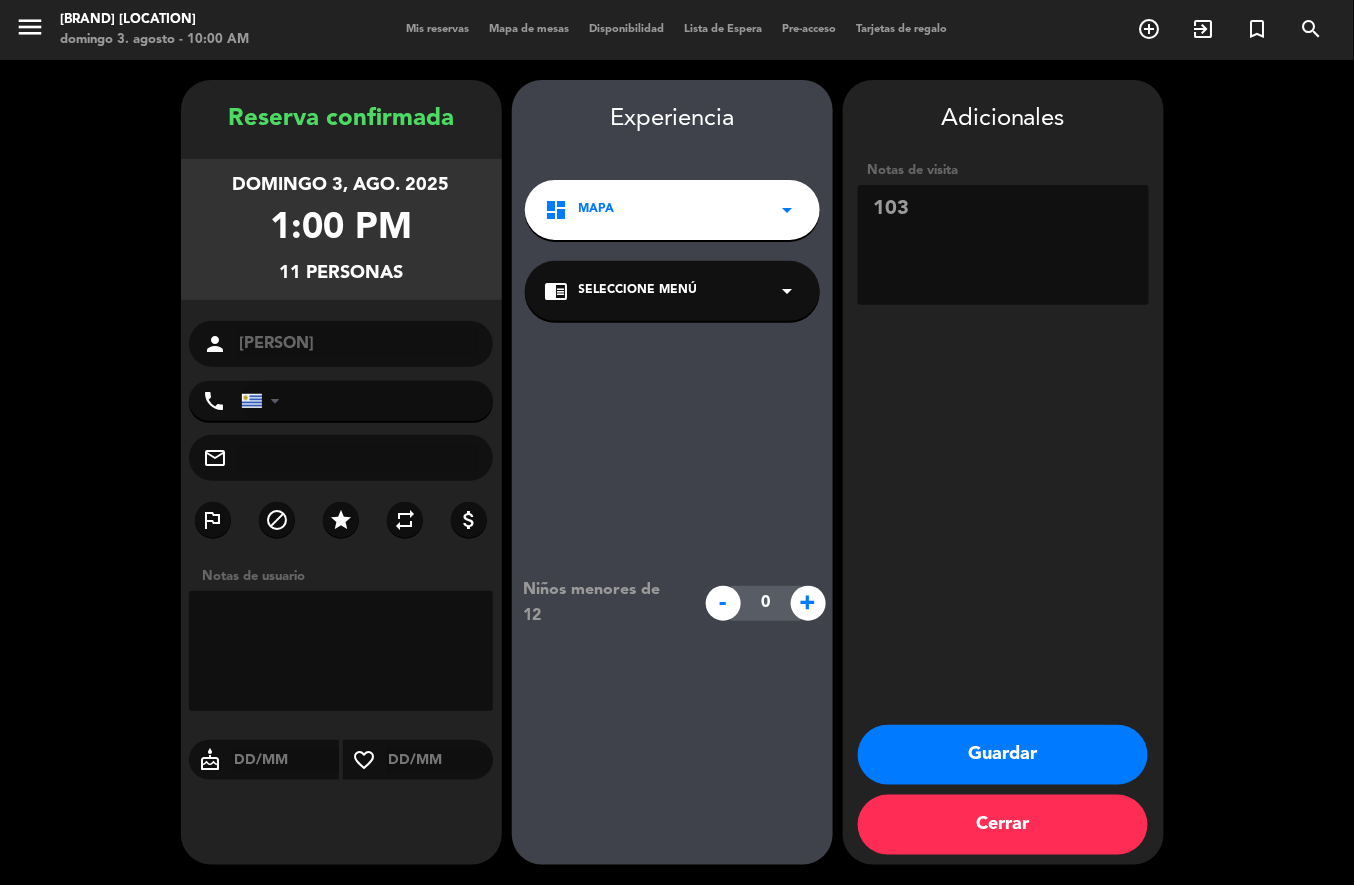 type on "103" 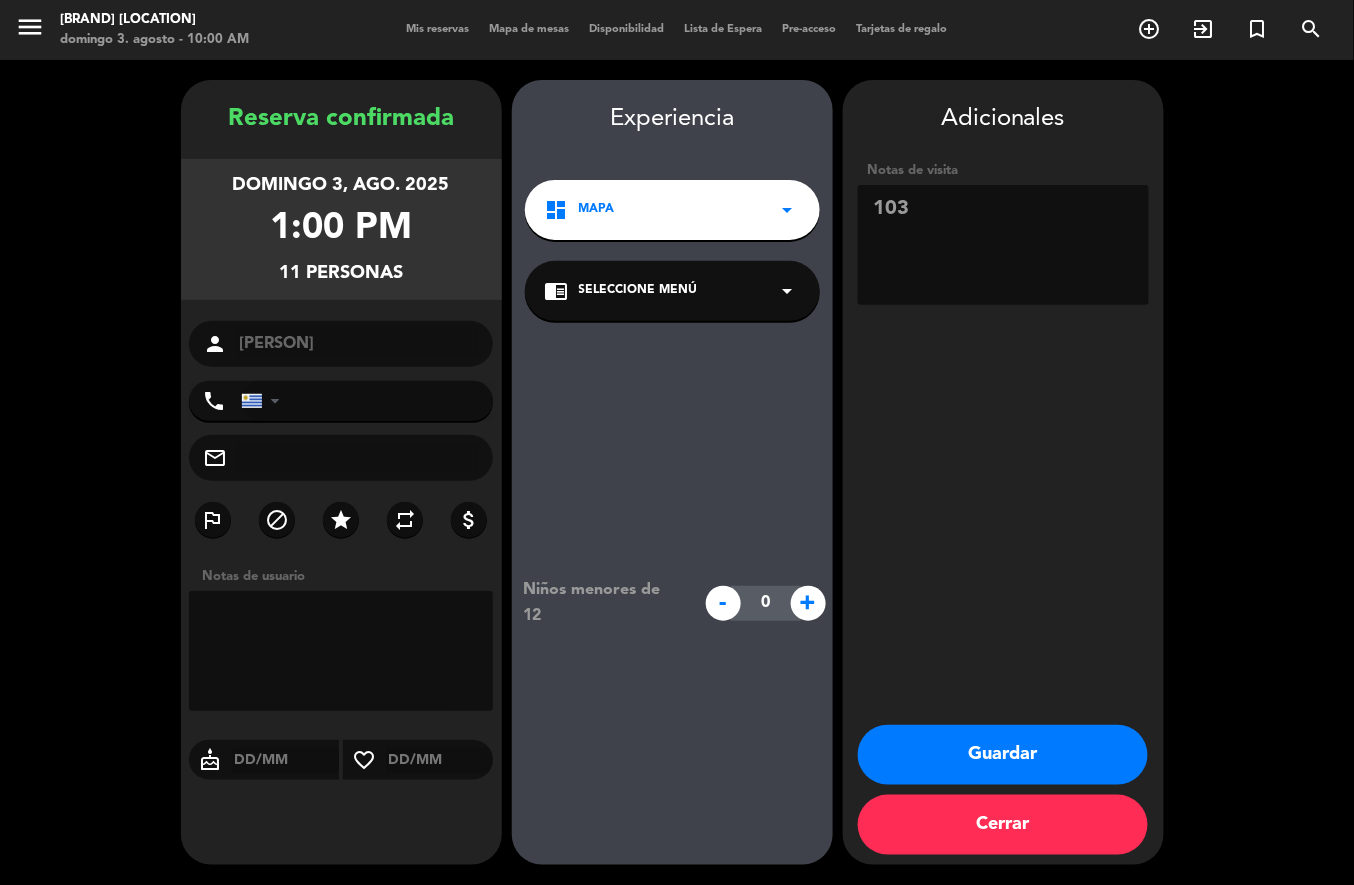 click on "Guardar" at bounding box center [1003, 755] 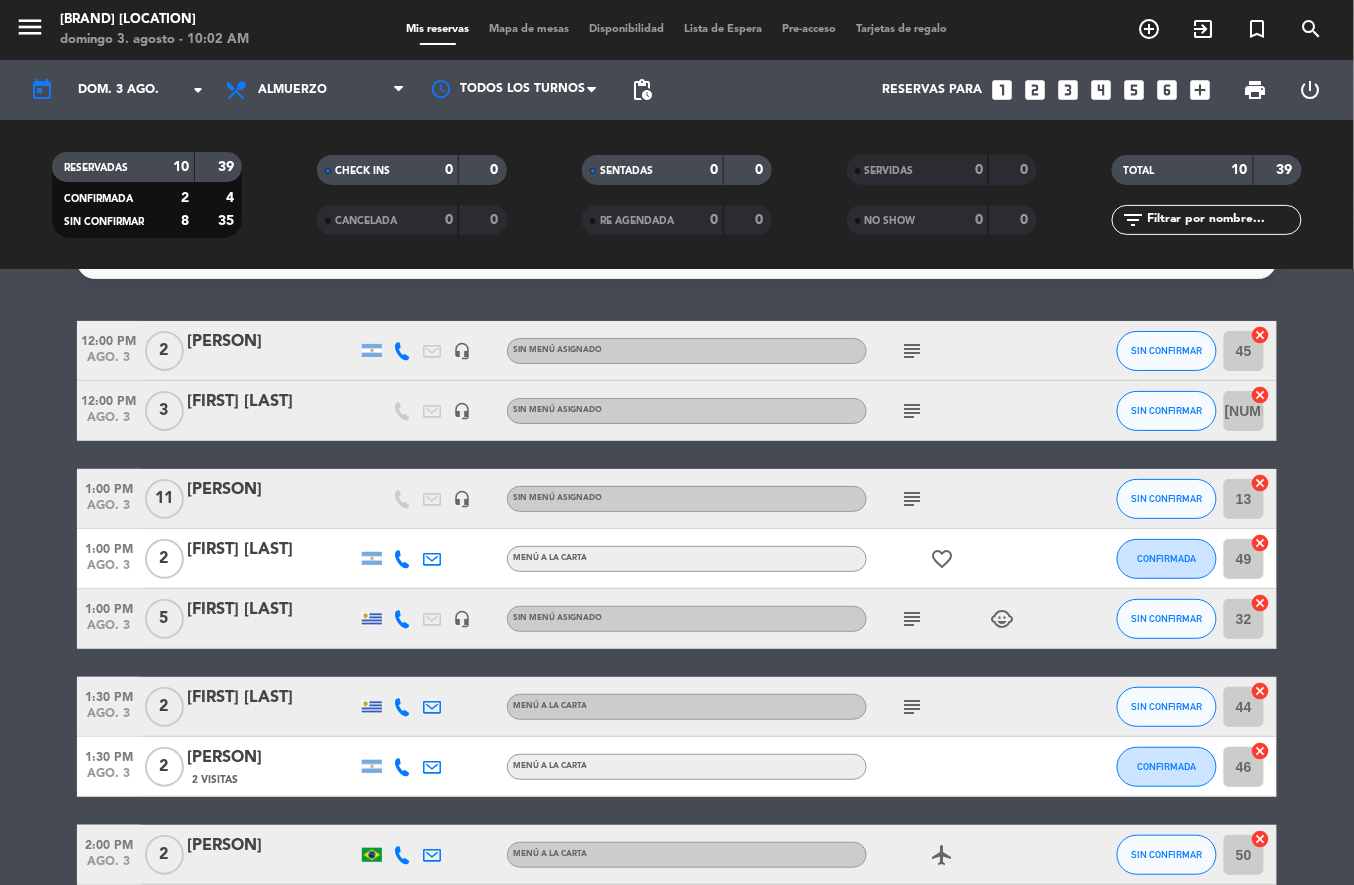 scroll, scrollTop: 0, scrollLeft: 0, axis: both 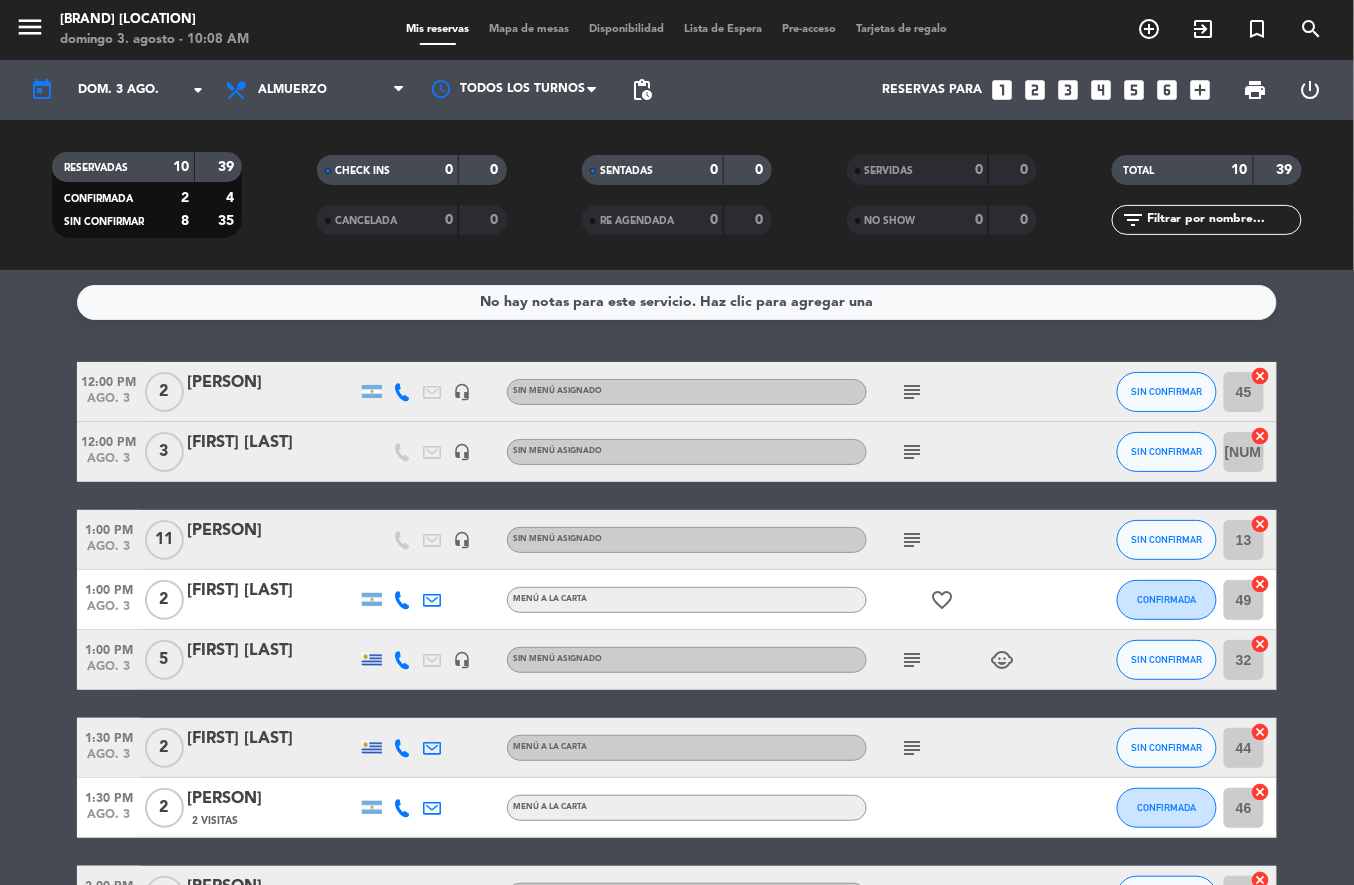 click on "subject" 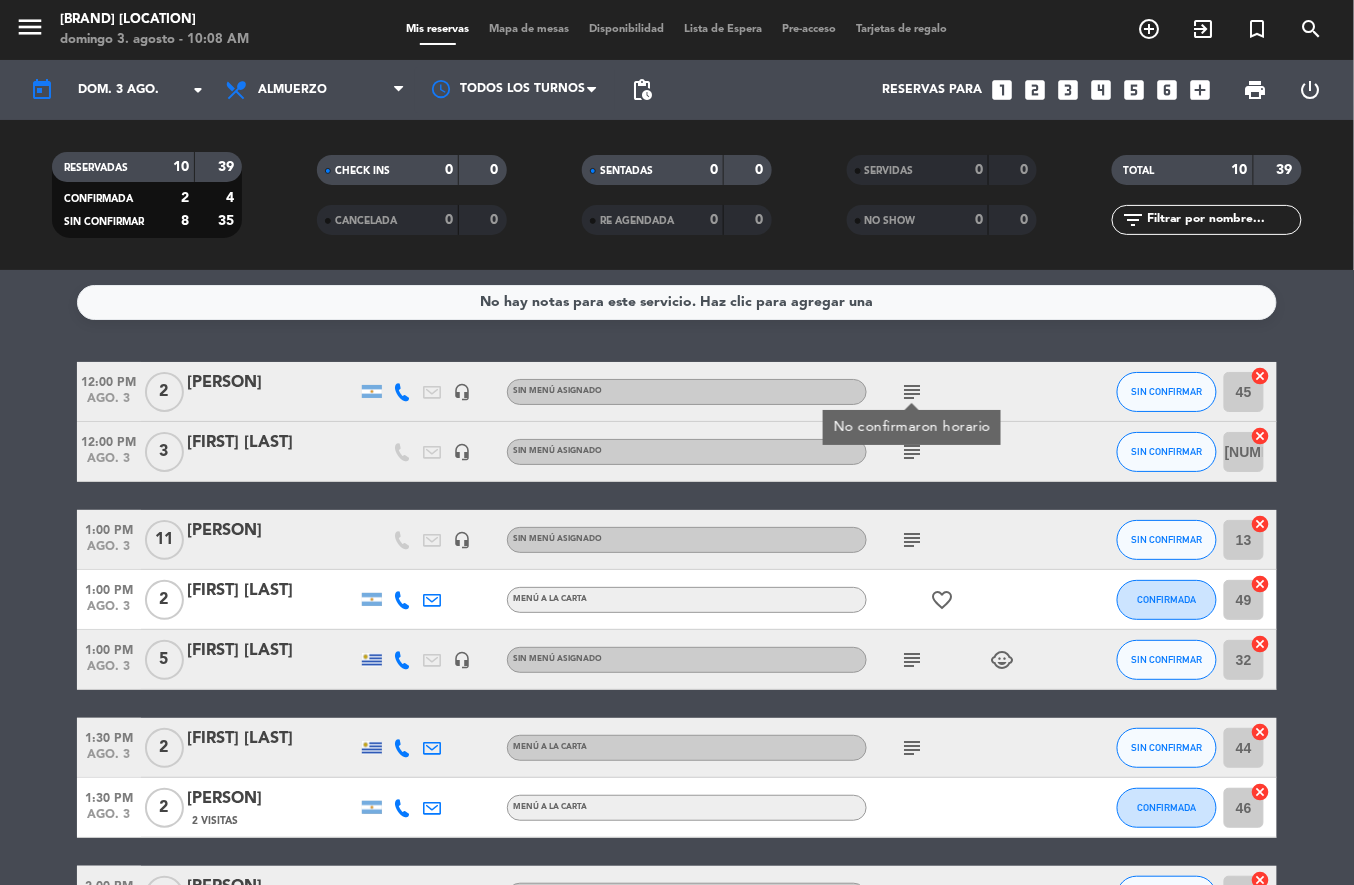 click on "subject" 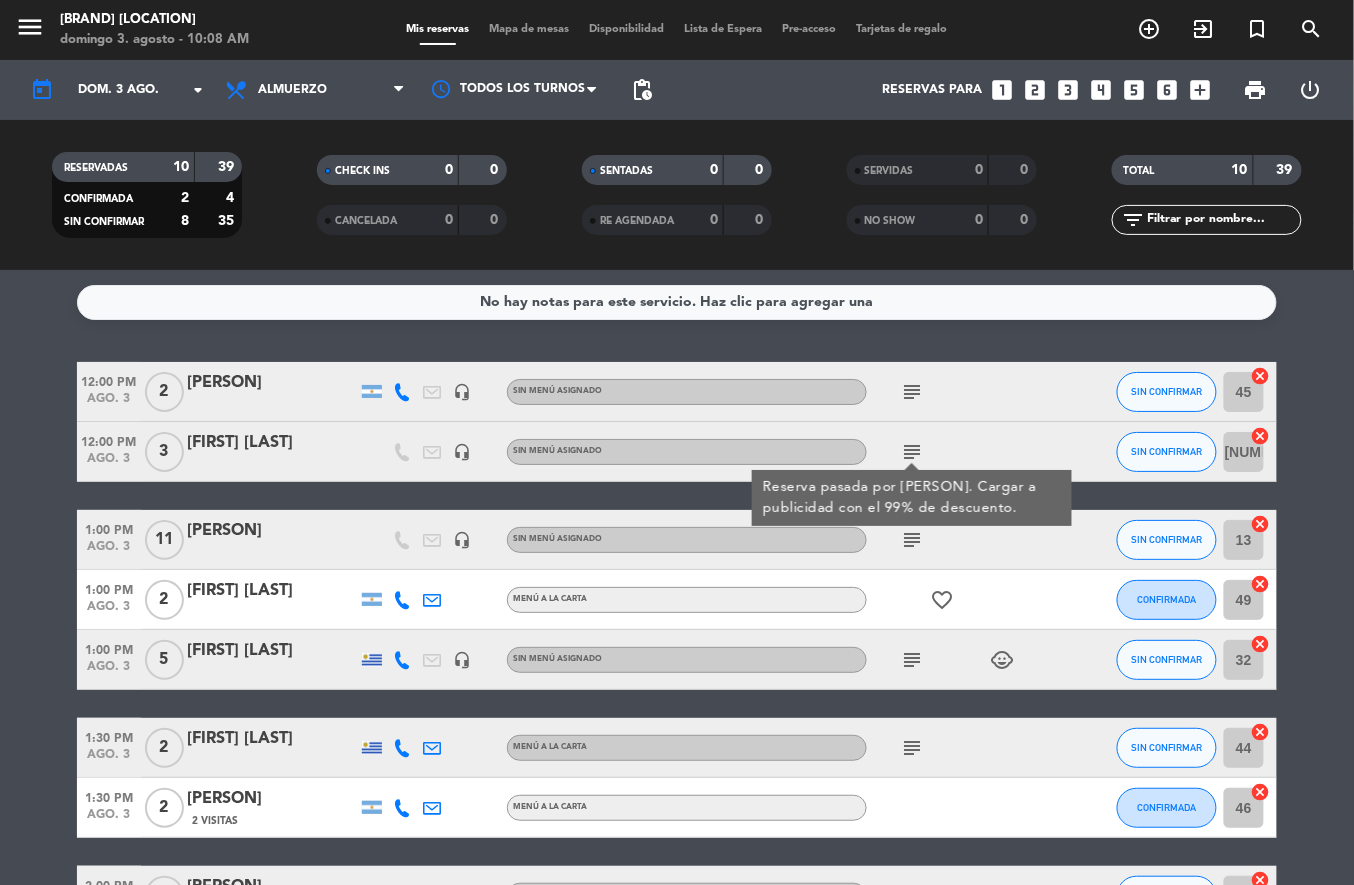 click on "subject" 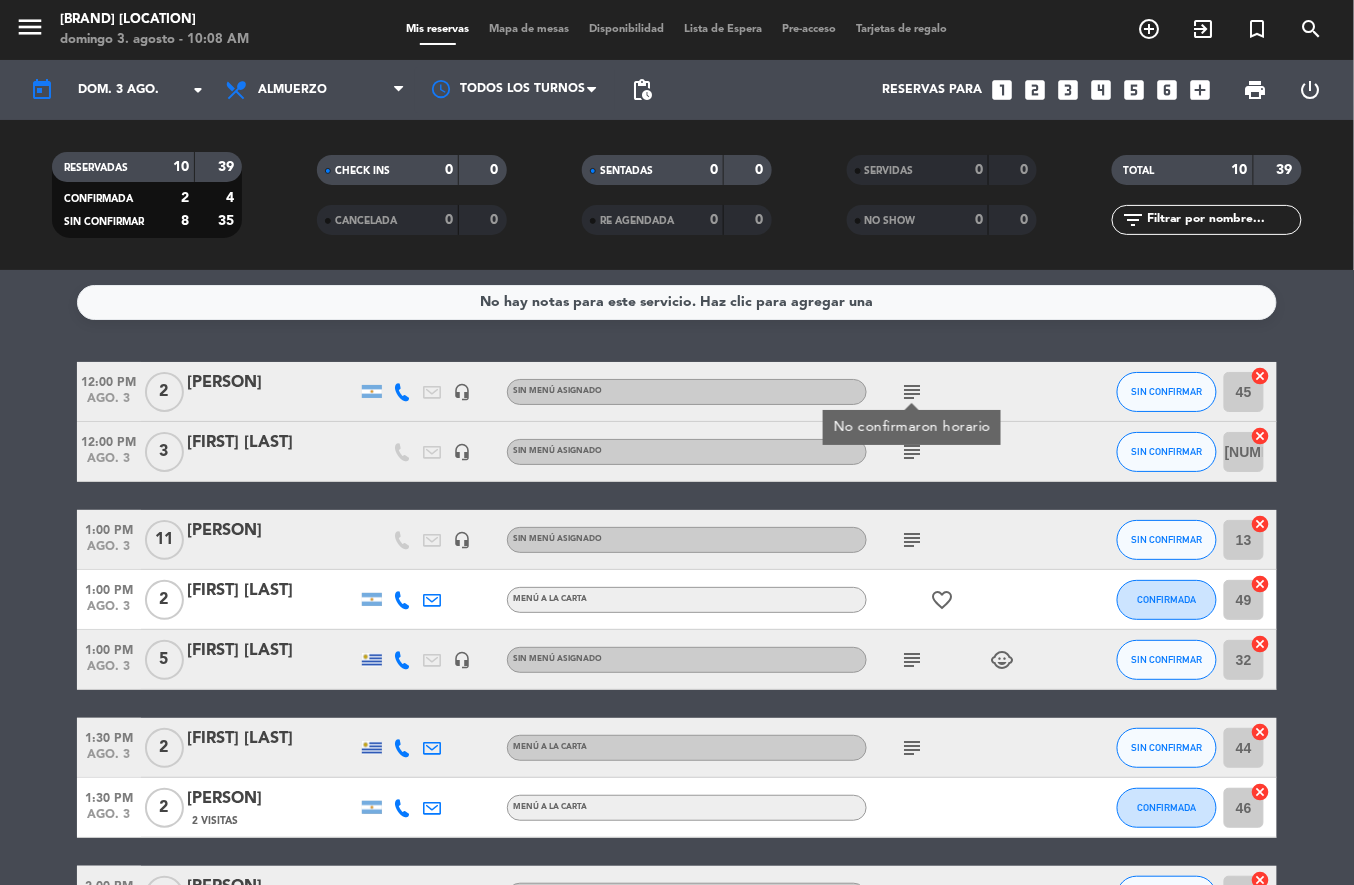 click on "subject" 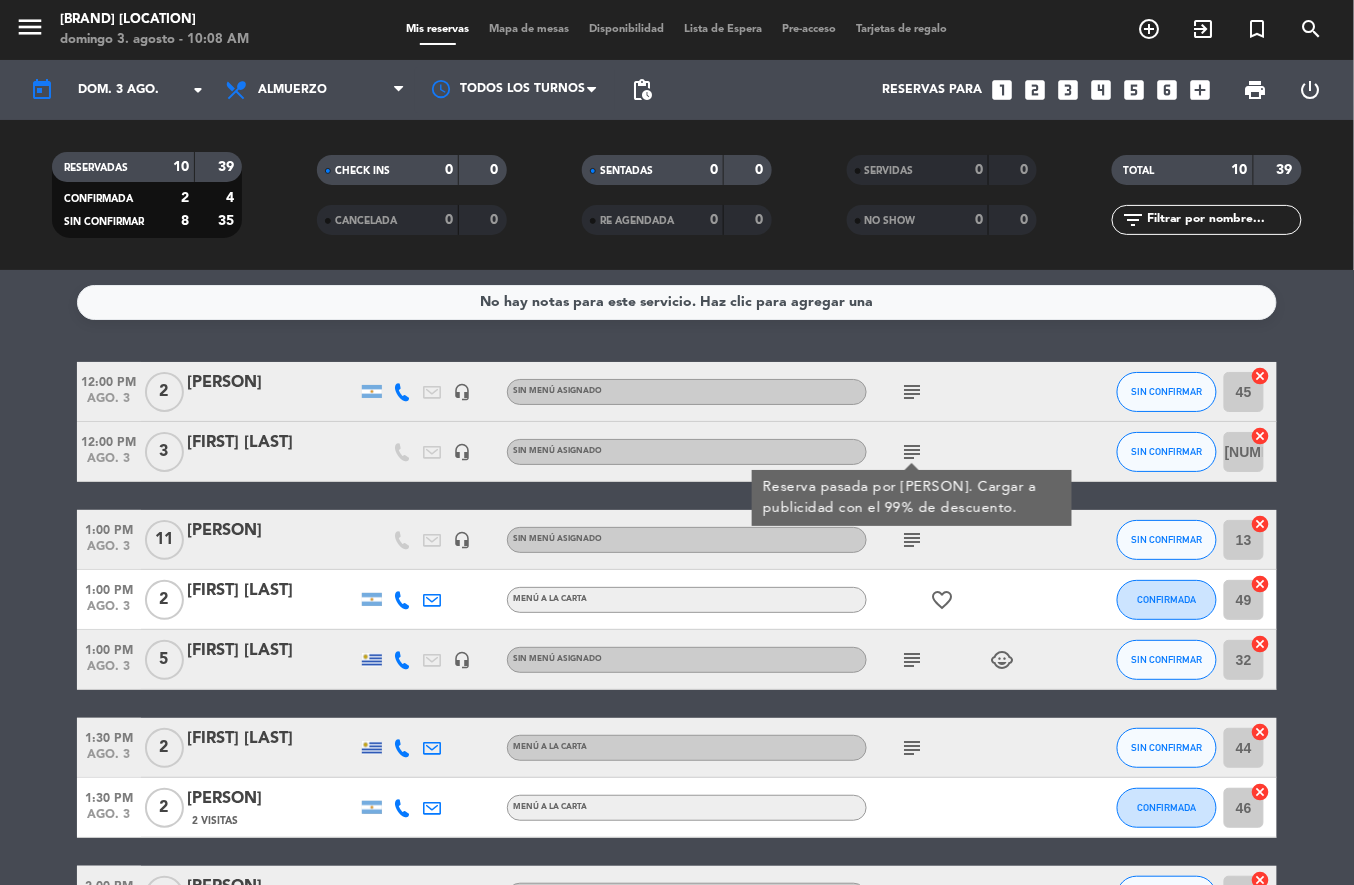 click on "subject" 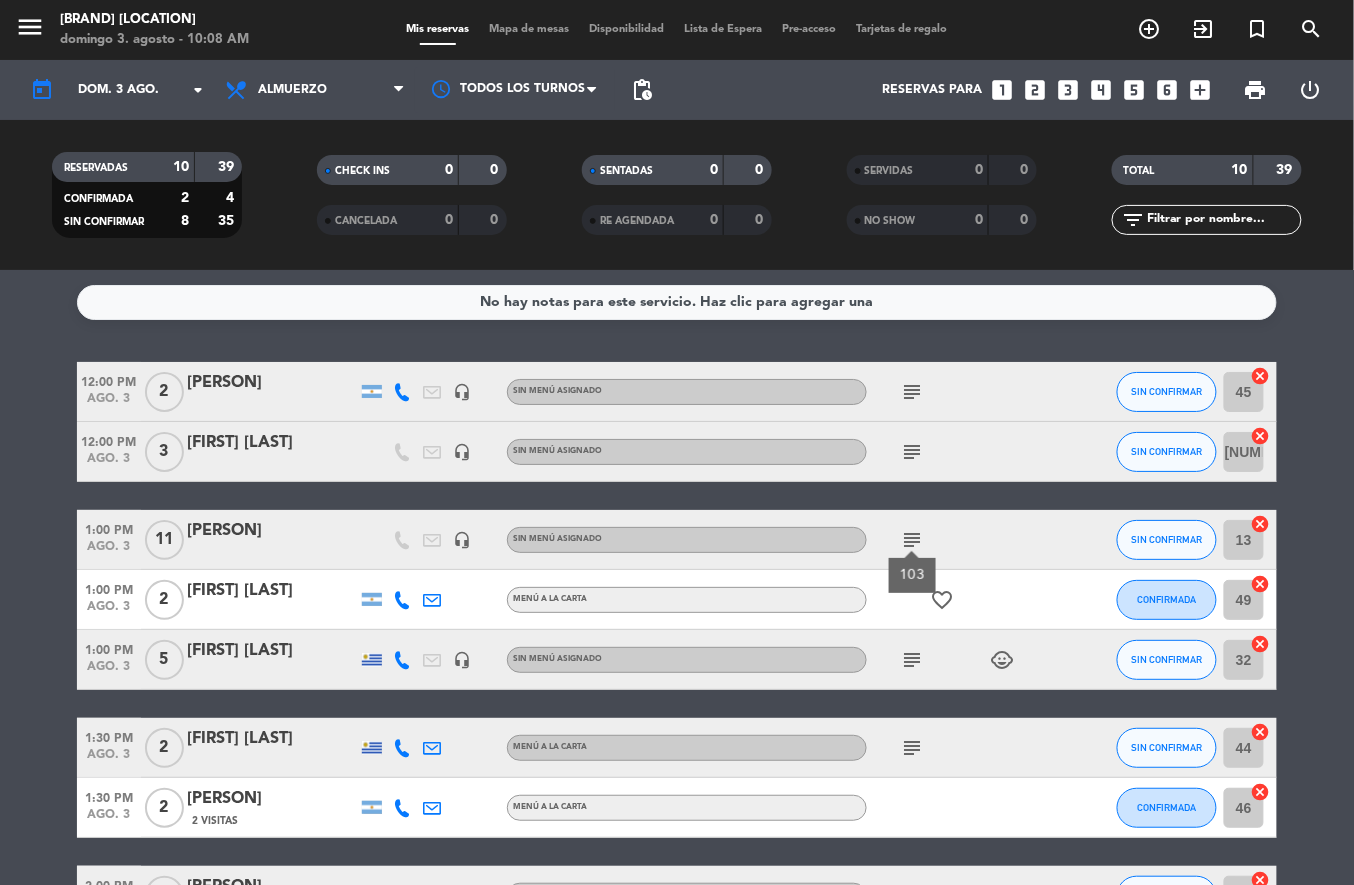 click on "subject" 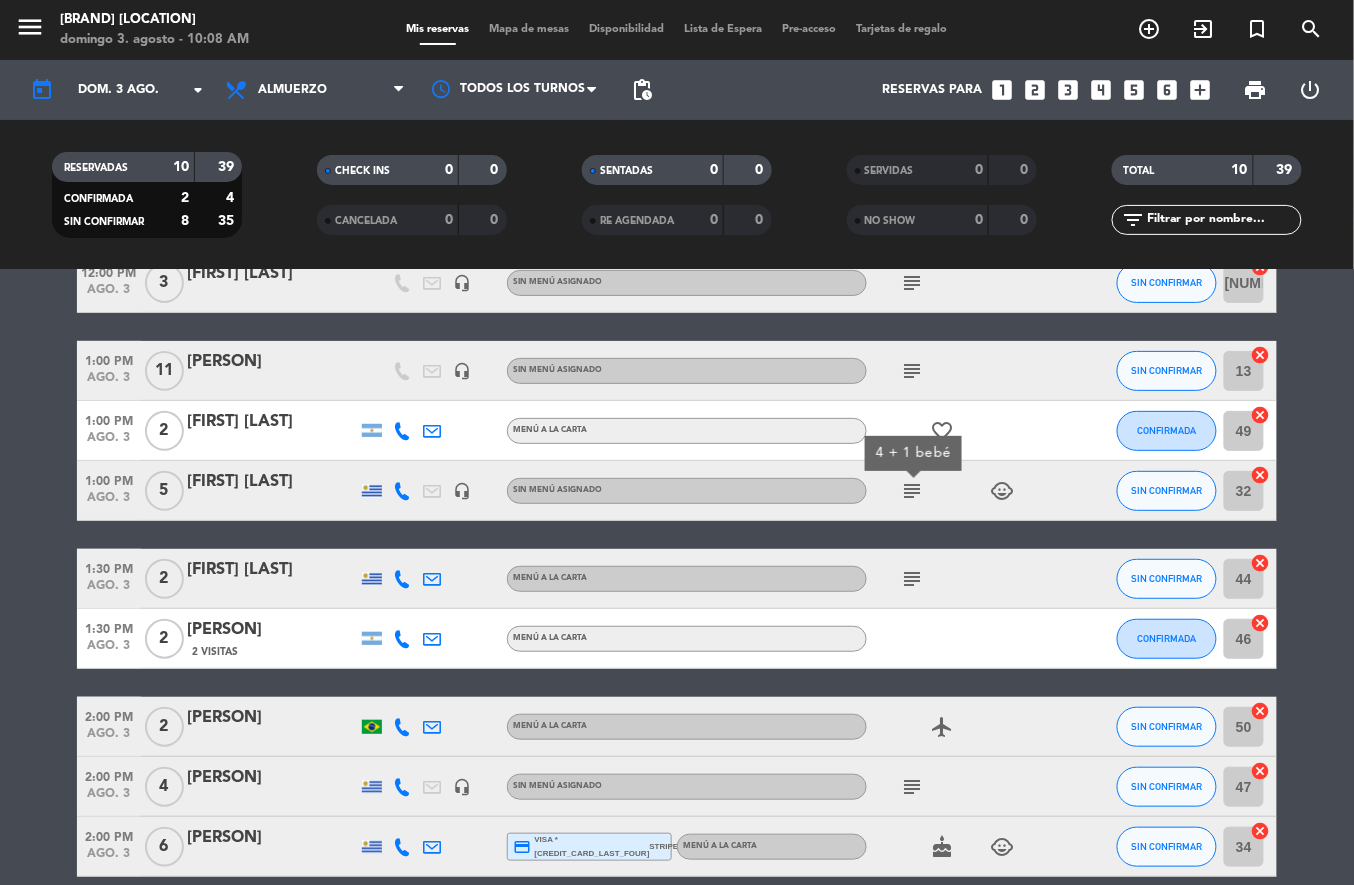 scroll, scrollTop: 193, scrollLeft: 0, axis: vertical 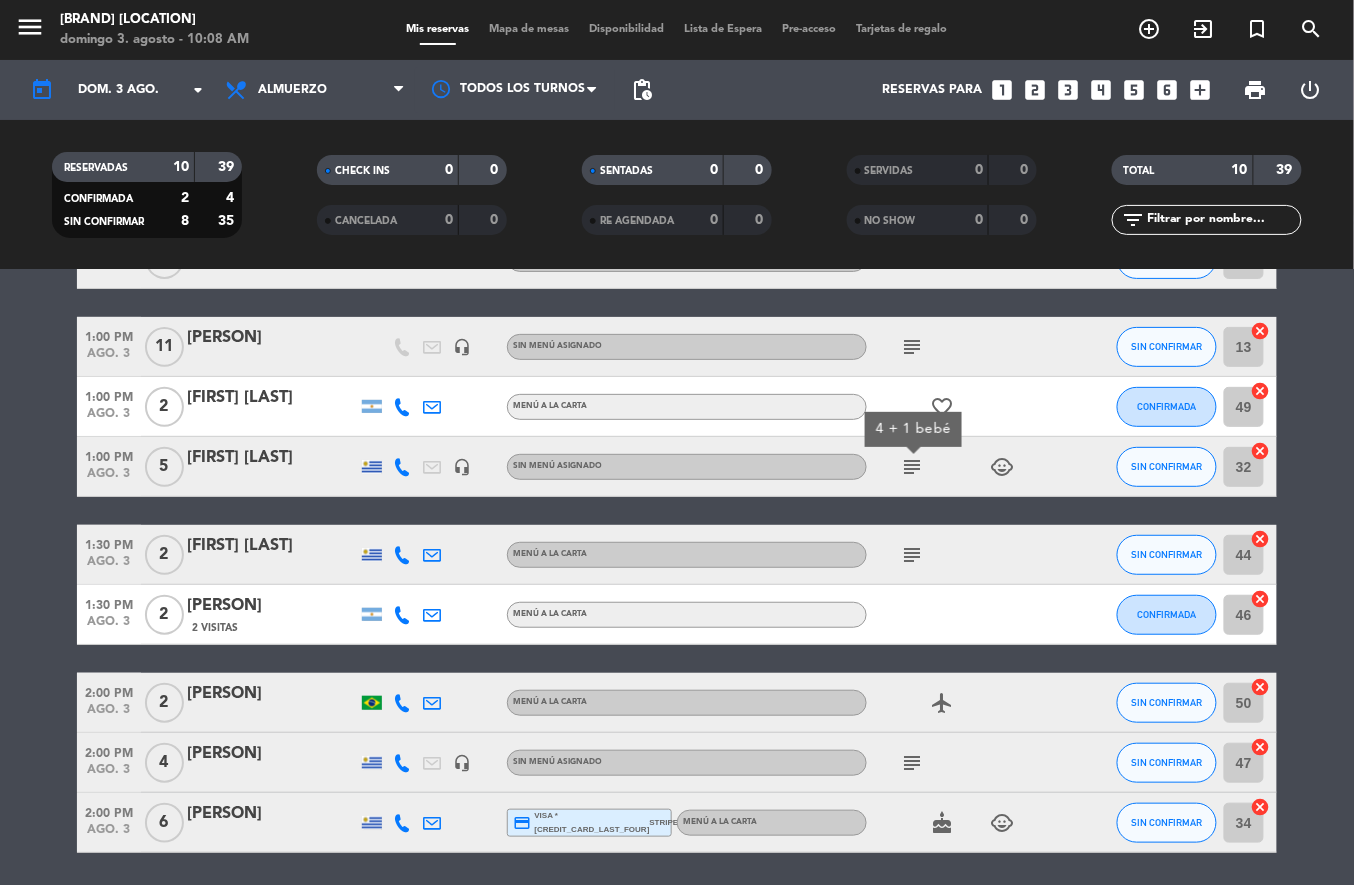 click on "subject" 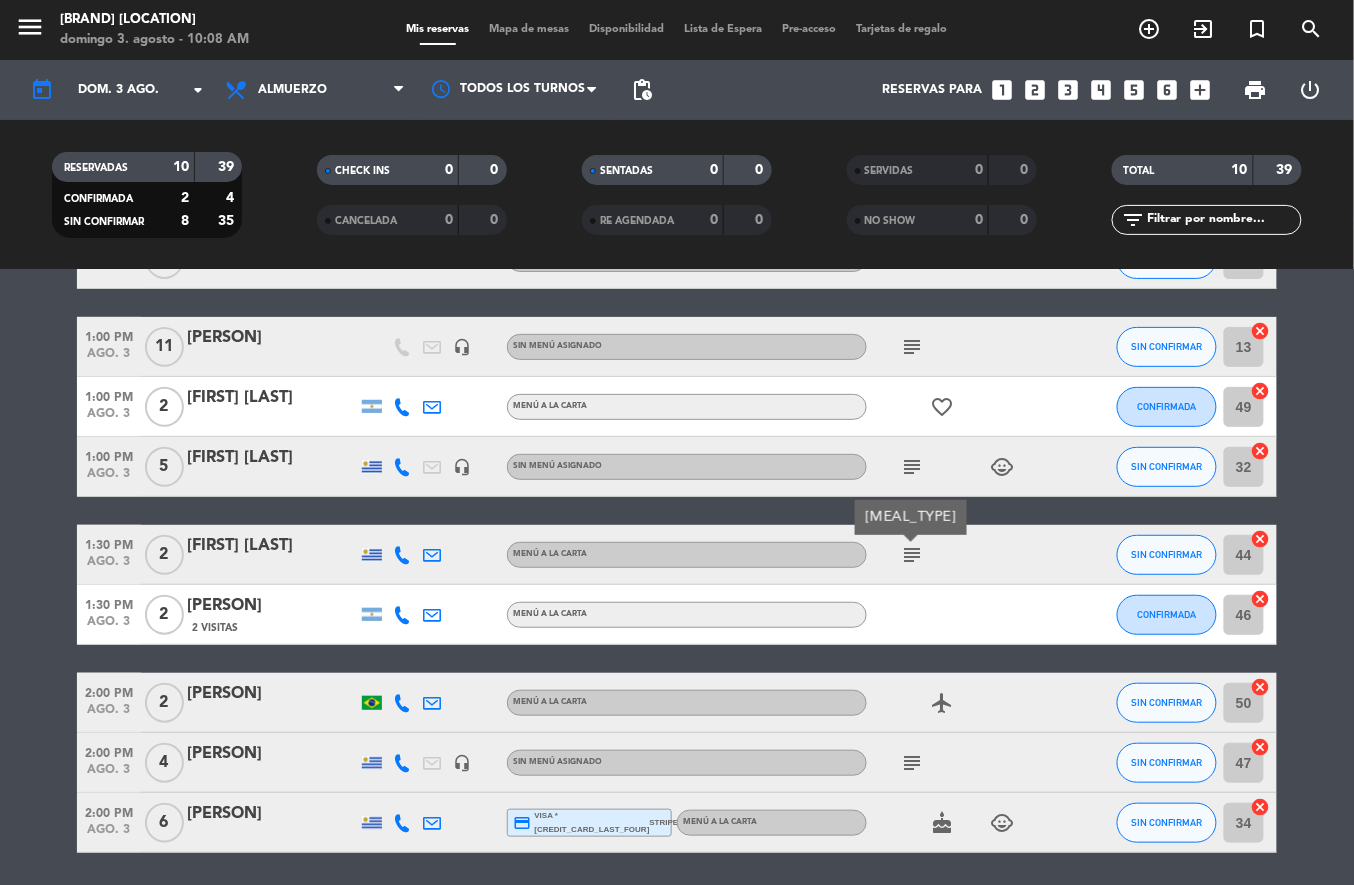 scroll, scrollTop: 260, scrollLeft: 0, axis: vertical 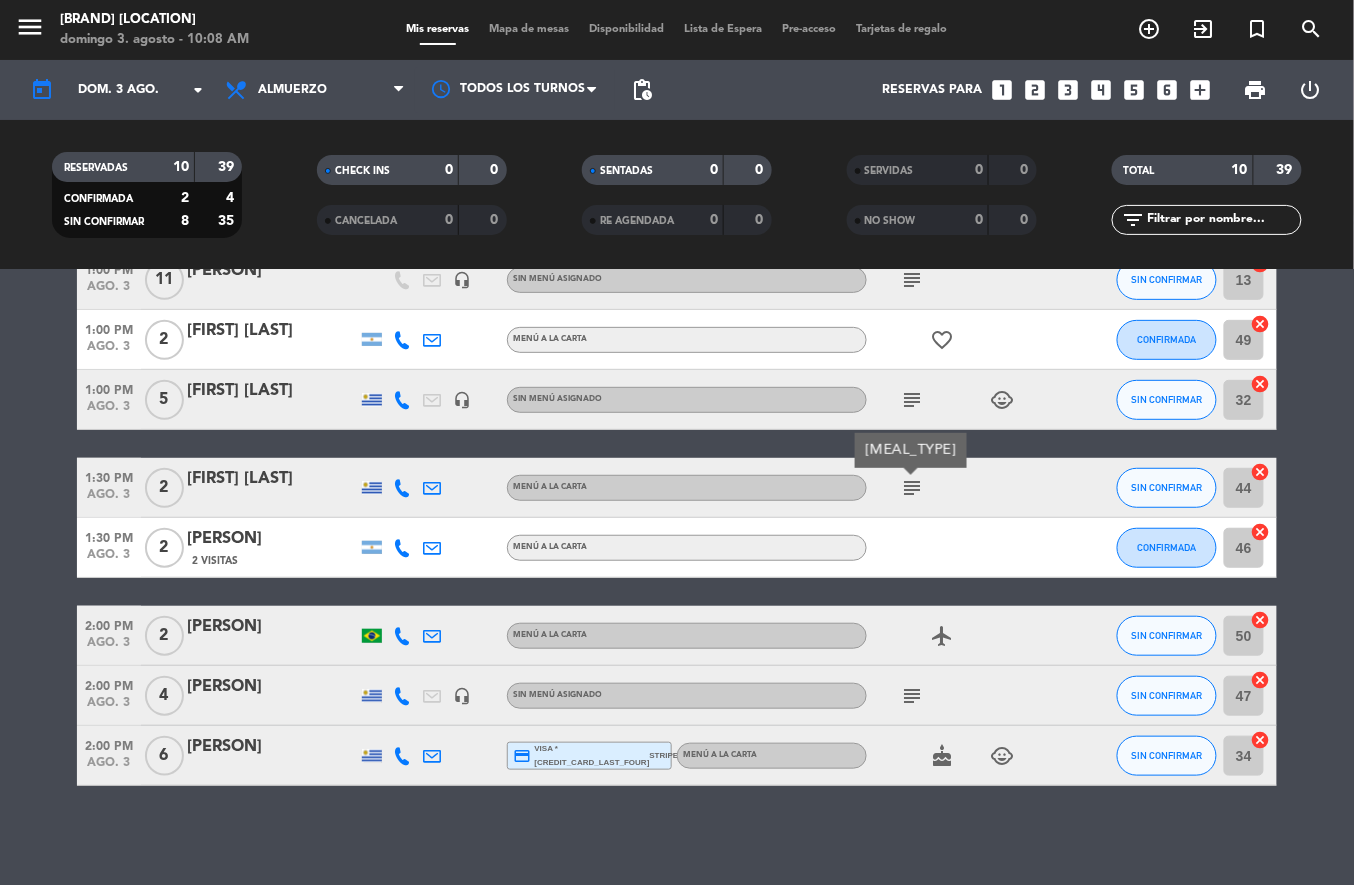 click on "subject" 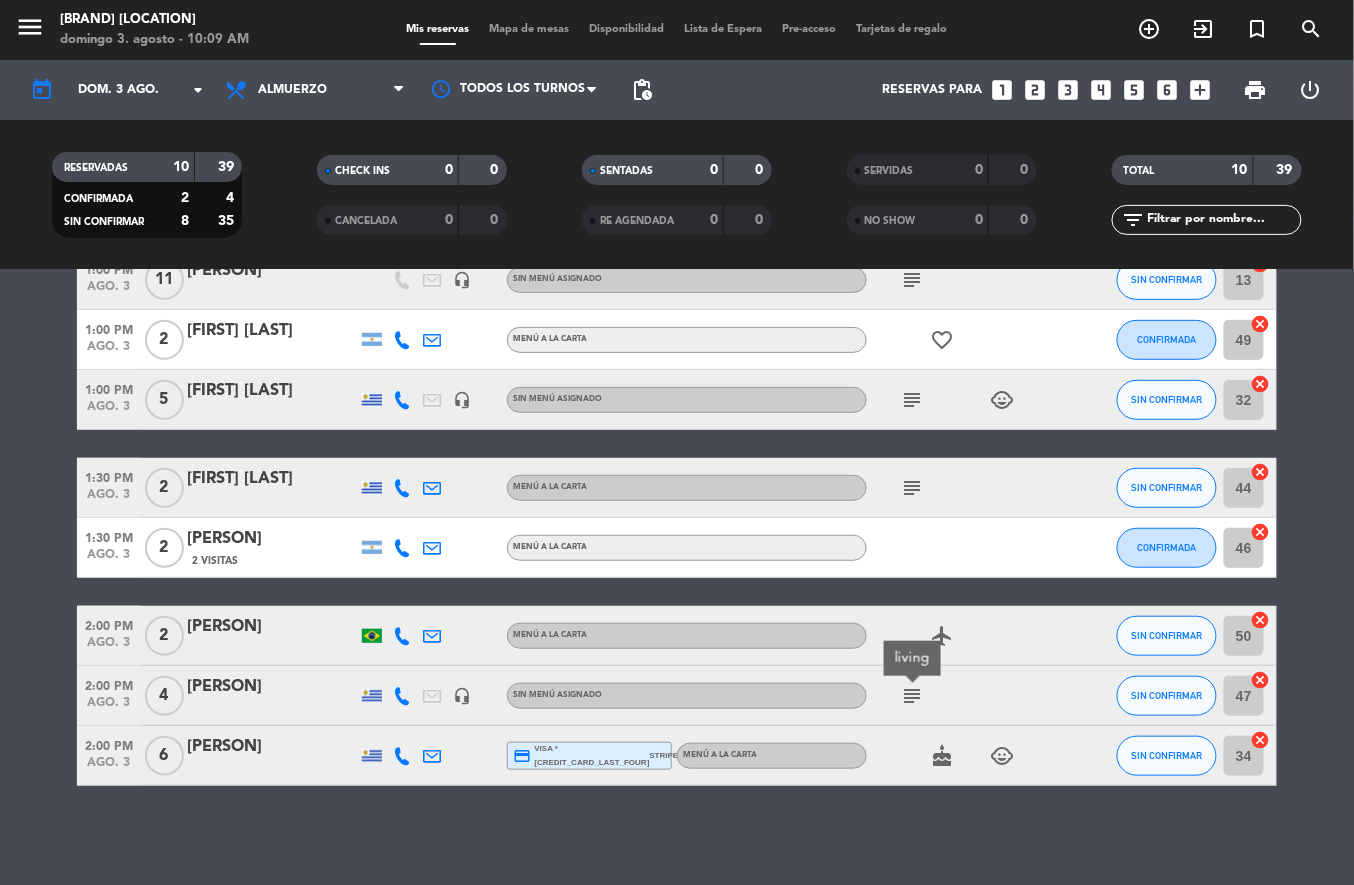 click on "cake" 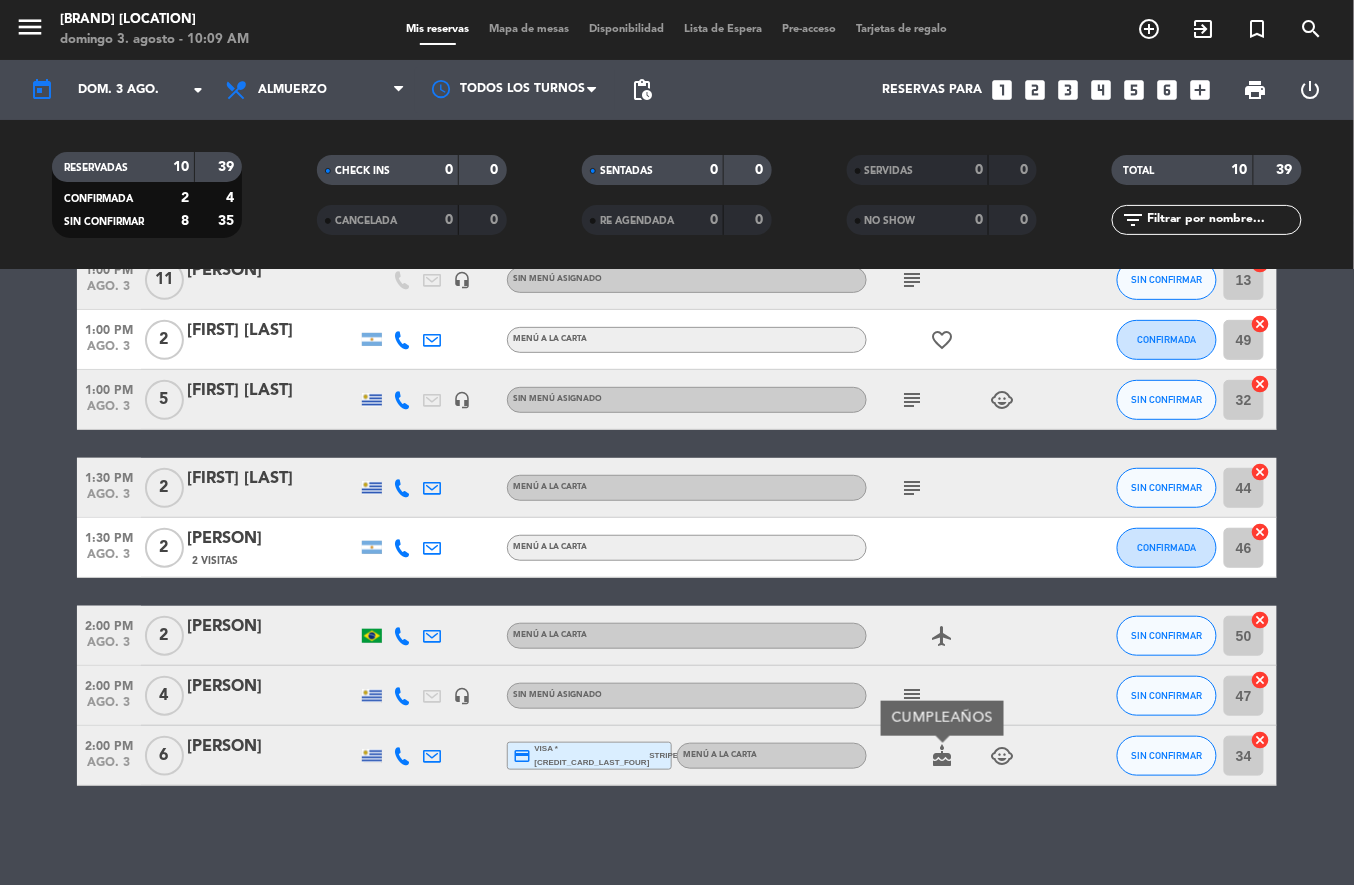 click on "subject" 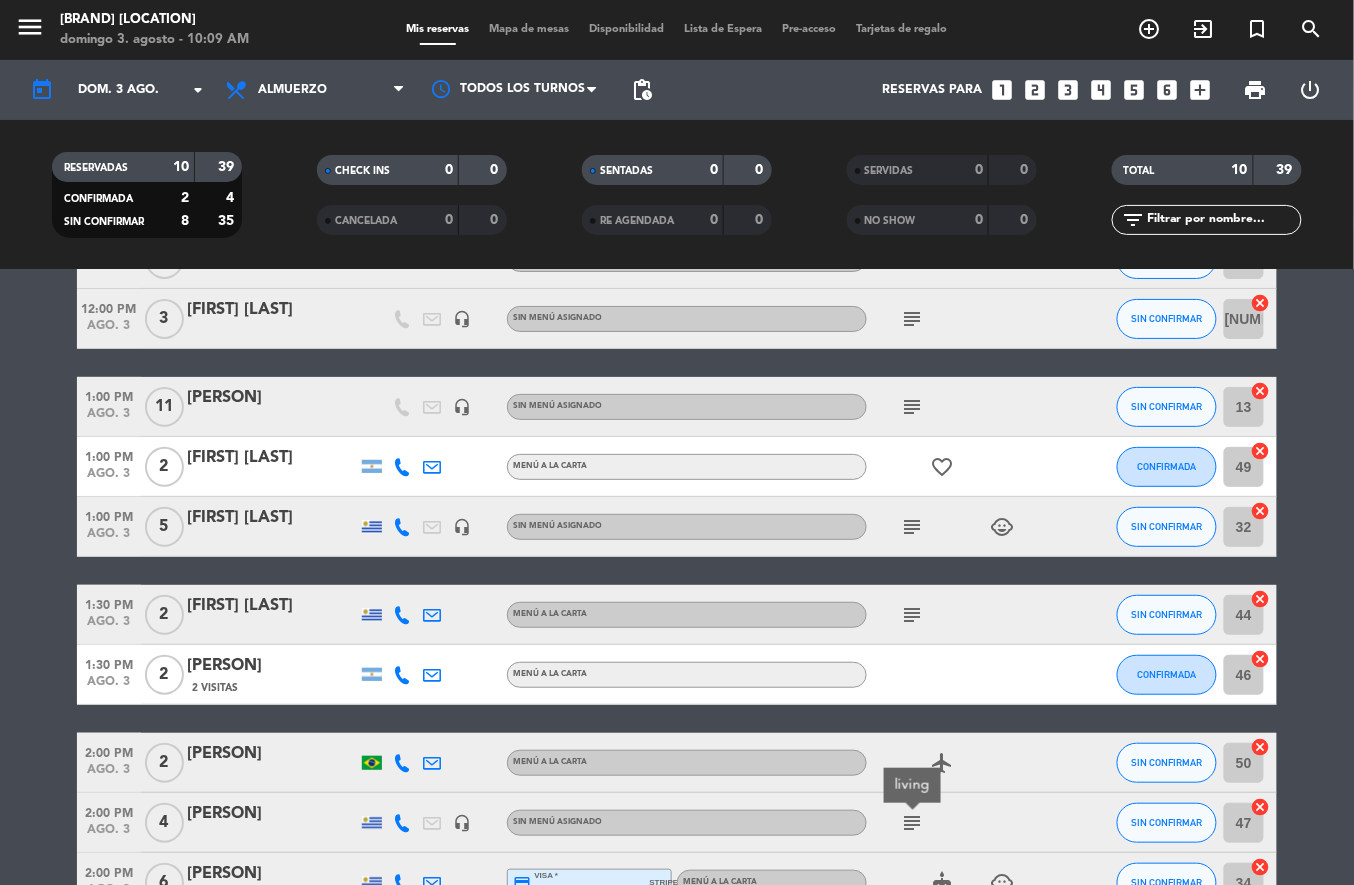scroll, scrollTop: 136, scrollLeft: 0, axis: vertical 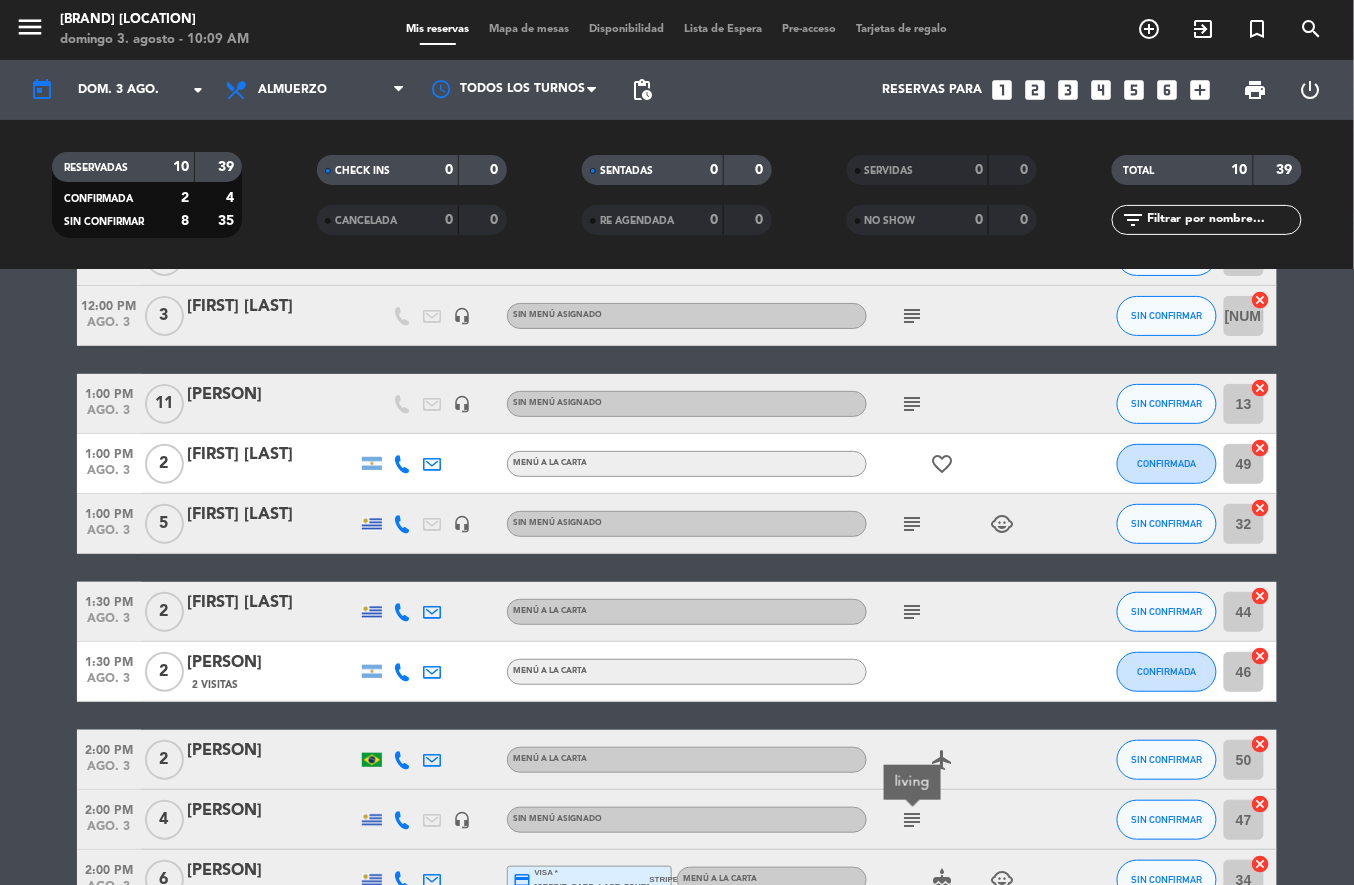 click on "subject" 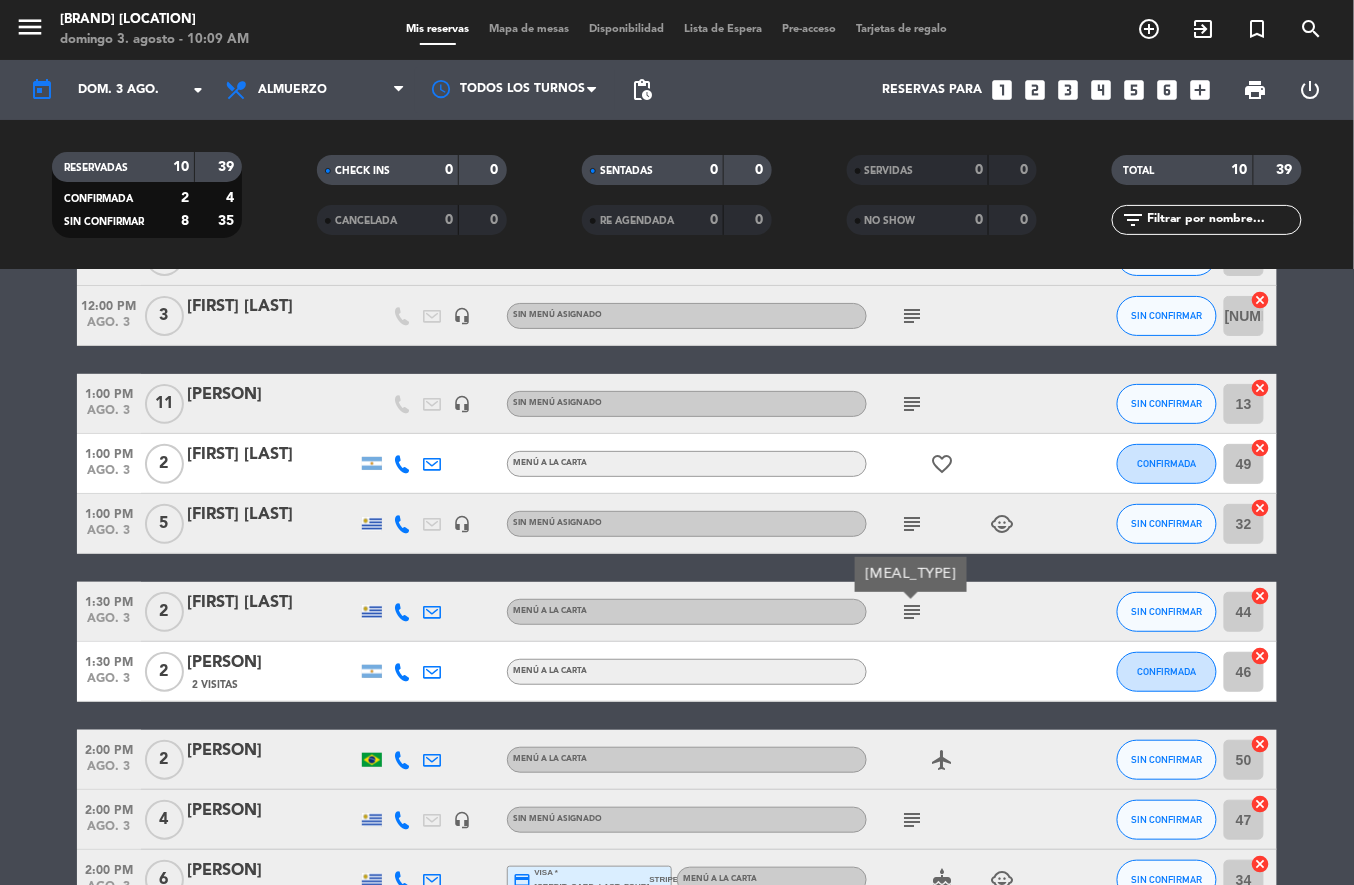 click on "subject" 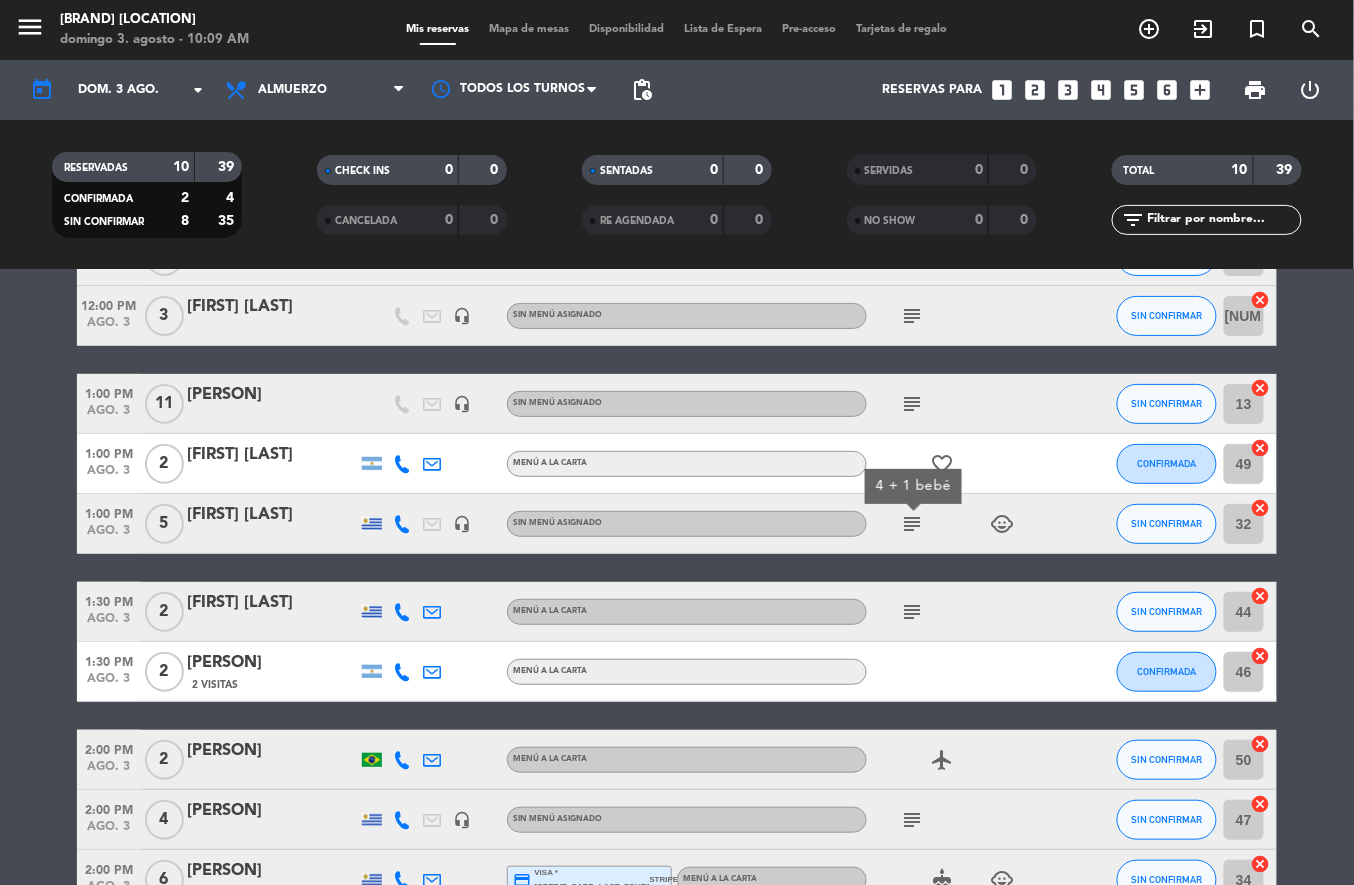click on "subject" 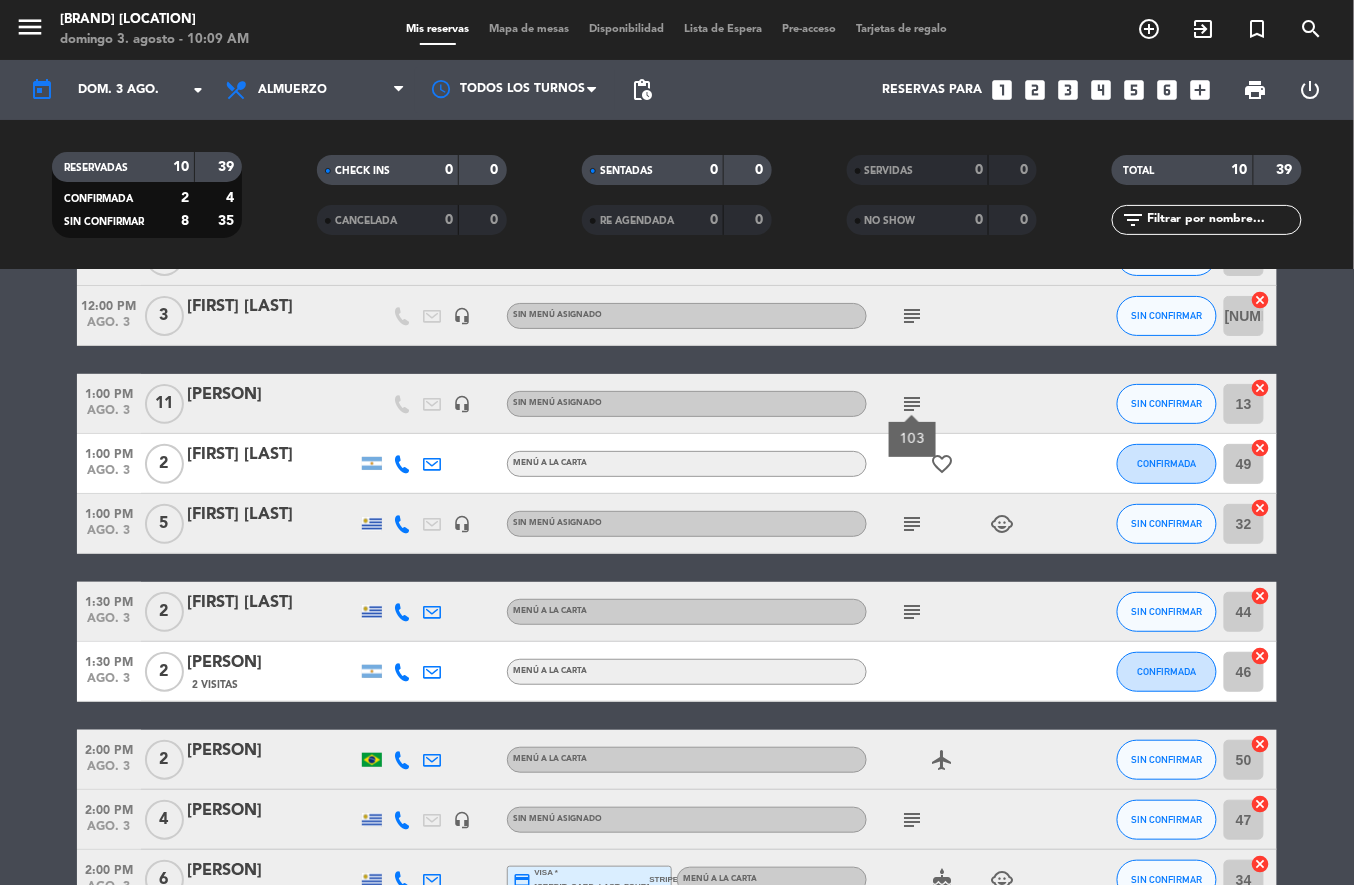 scroll, scrollTop: 49, scrollLeft: 0, axis: vertical 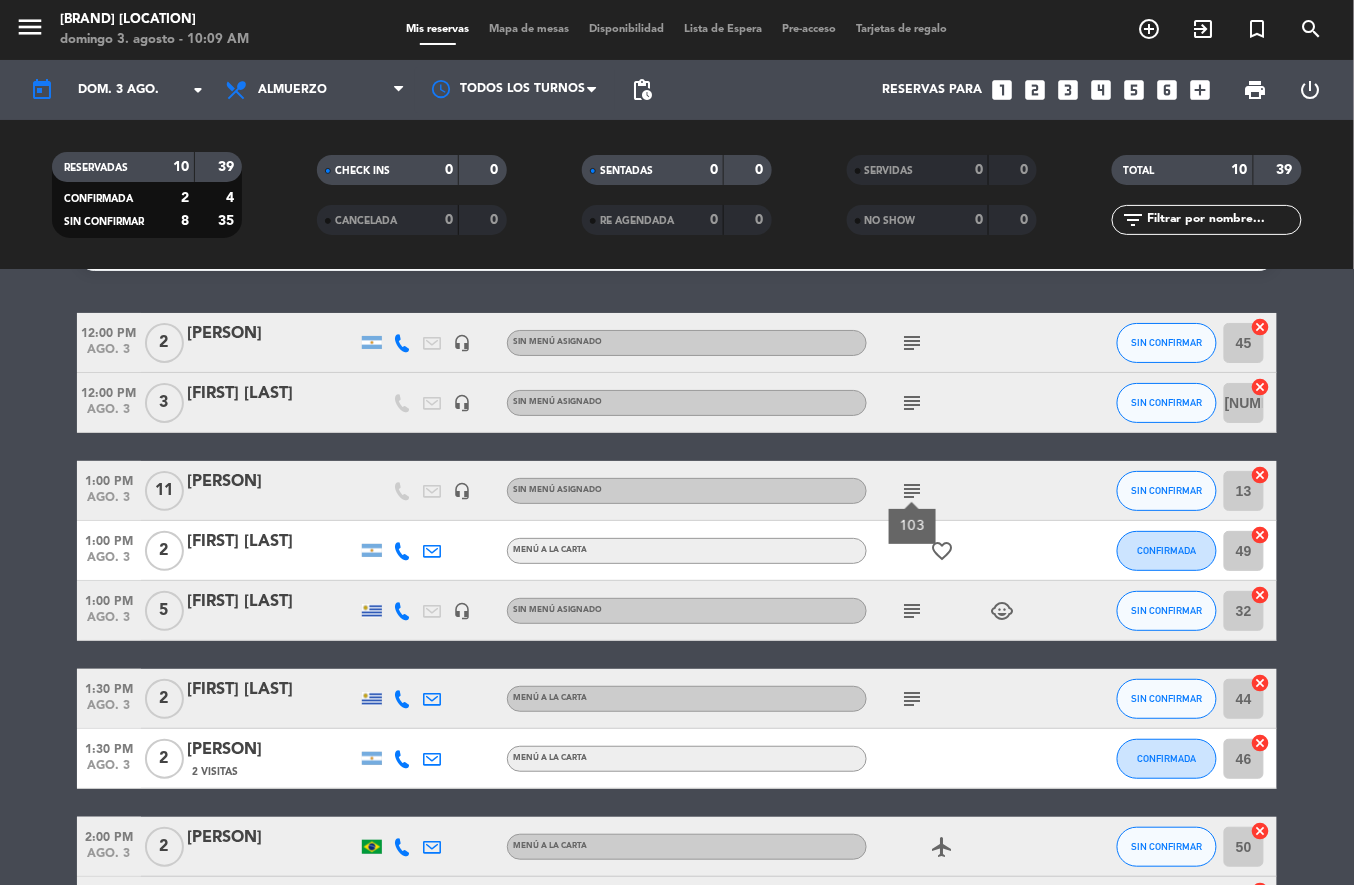 click on "subject" 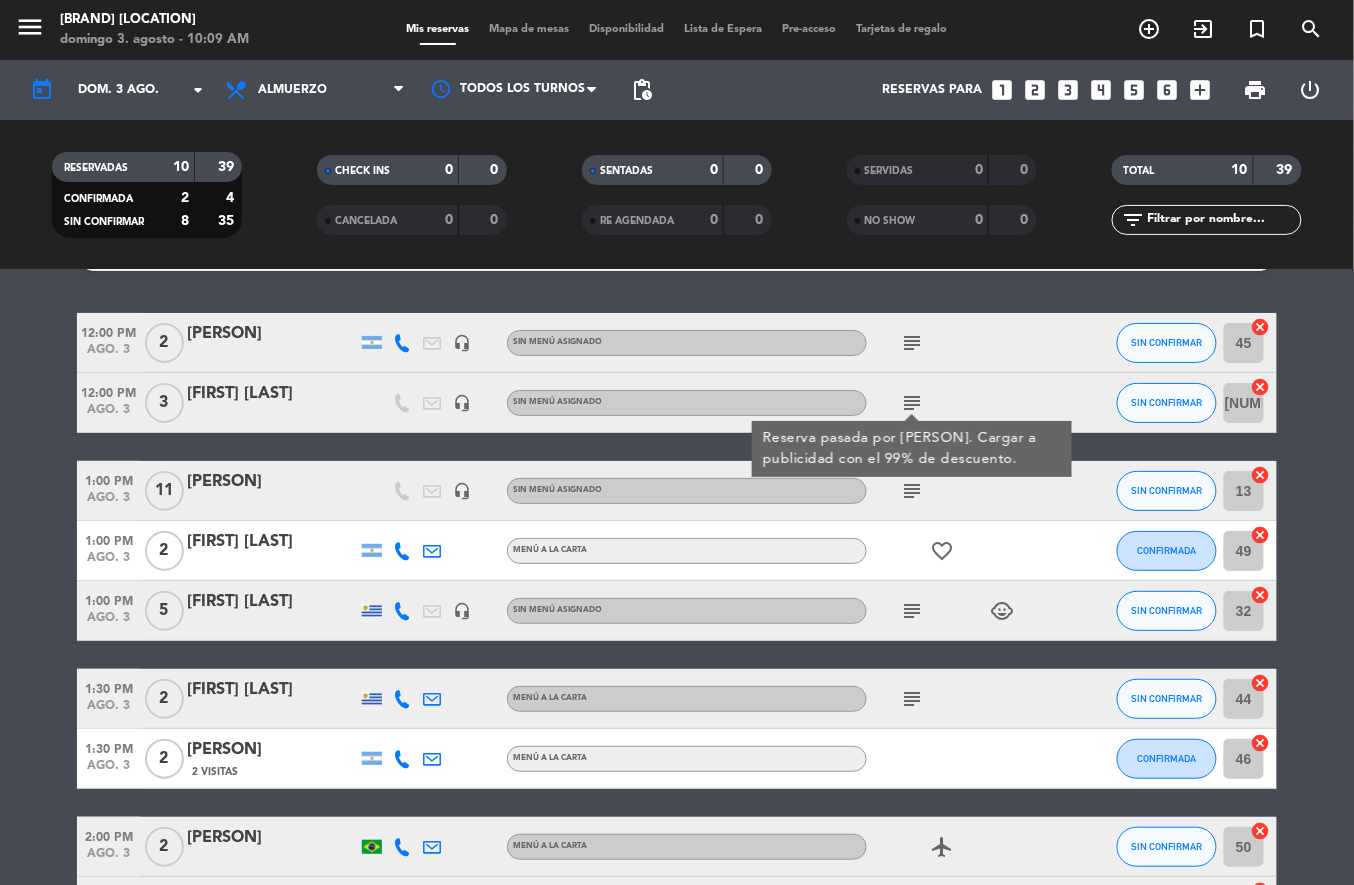 click on "subject" 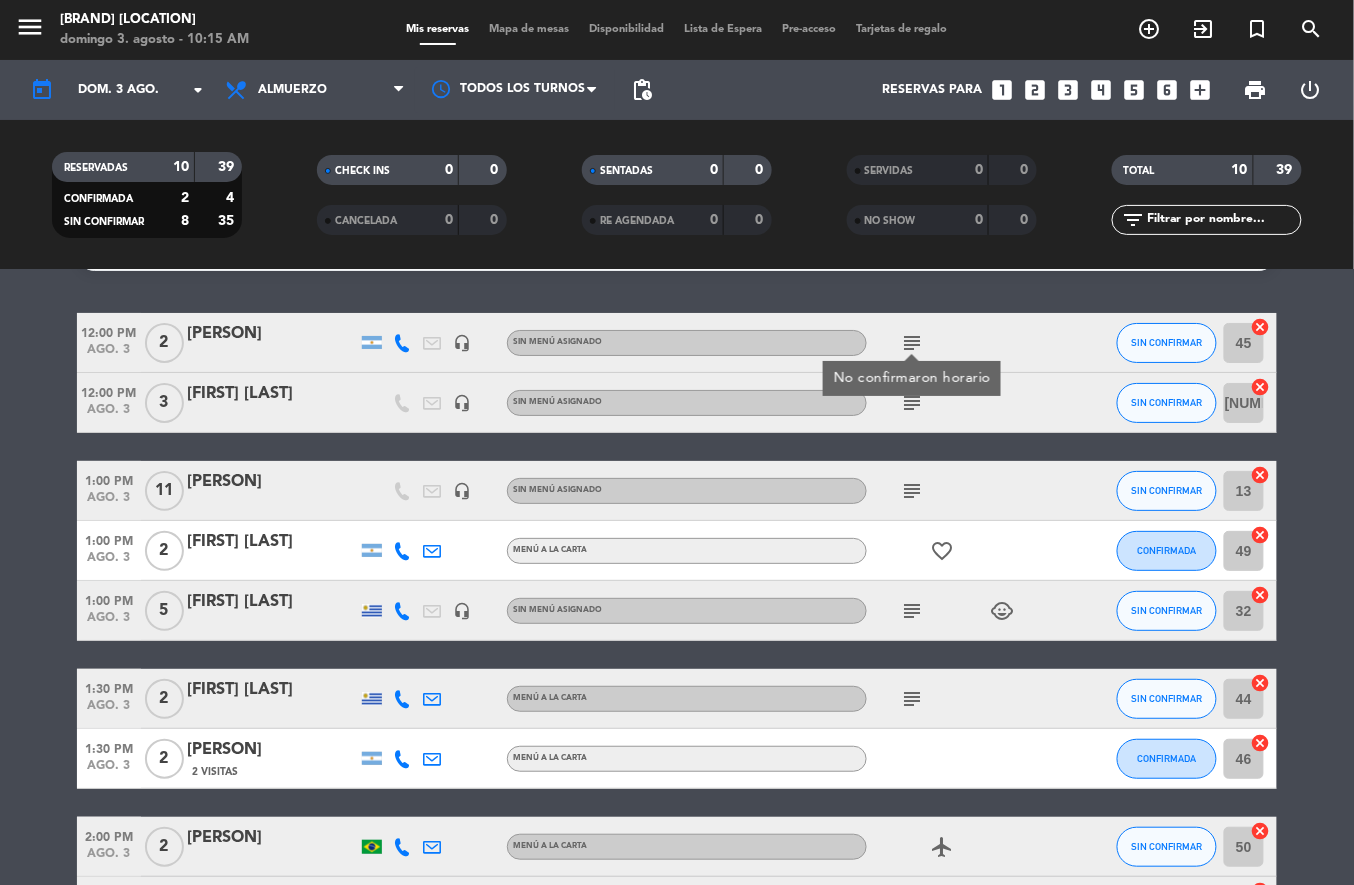 click on "add_circle_outline" at bounding box center (1150, 29) 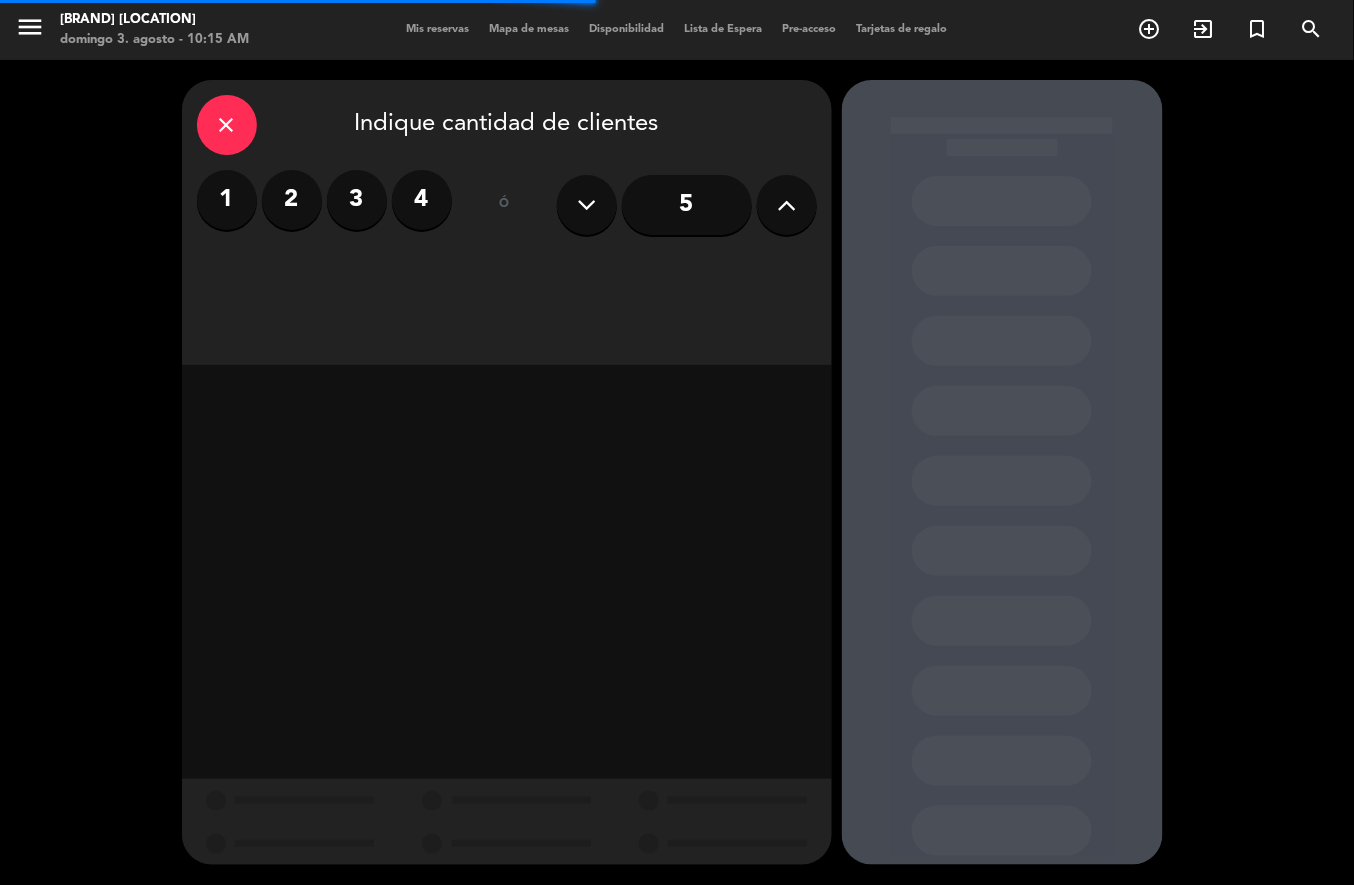 click on "2" at bounding box center (292, 200) 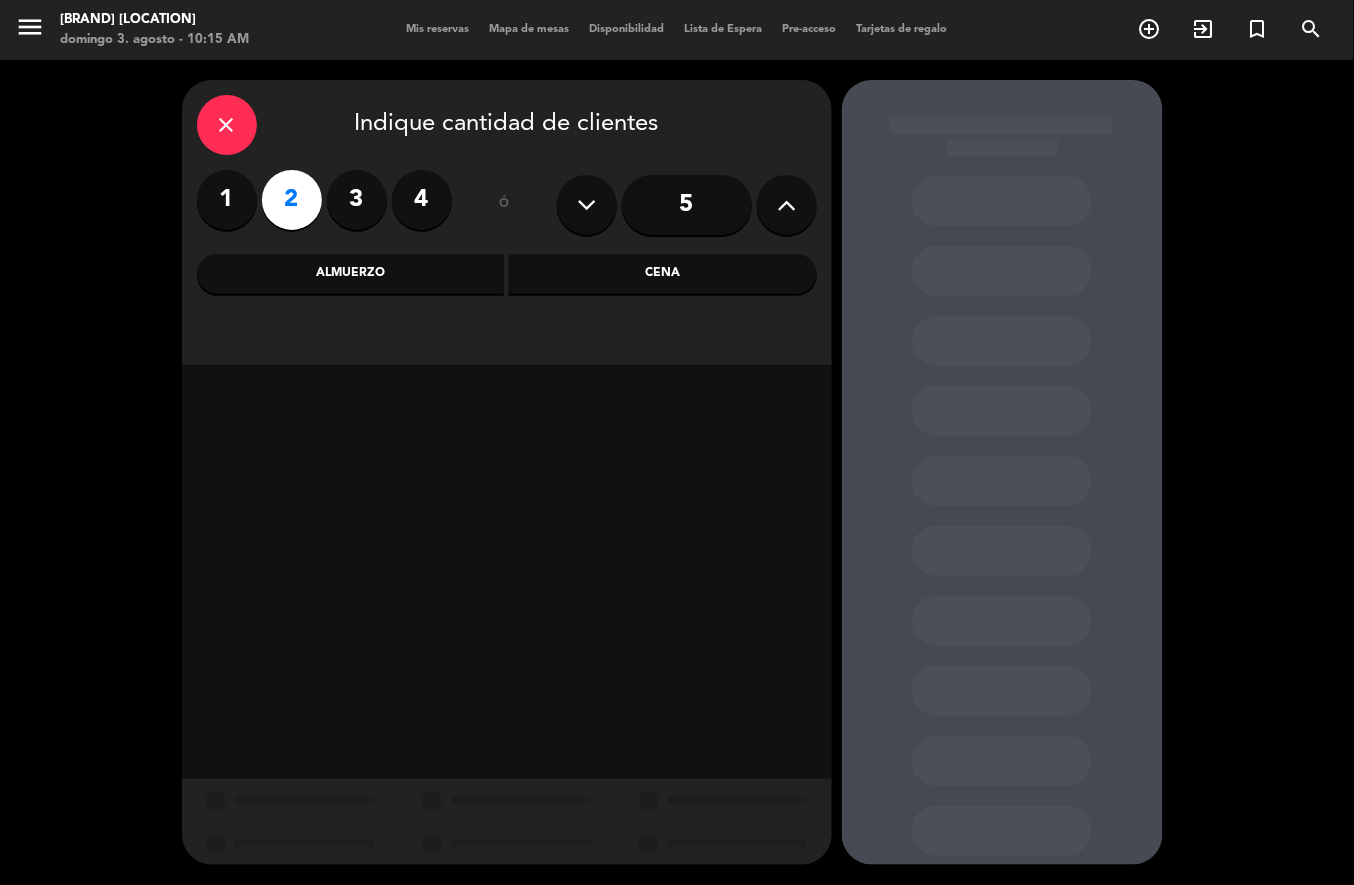 click on "Almuerzo" at bounding box center (351, 274) 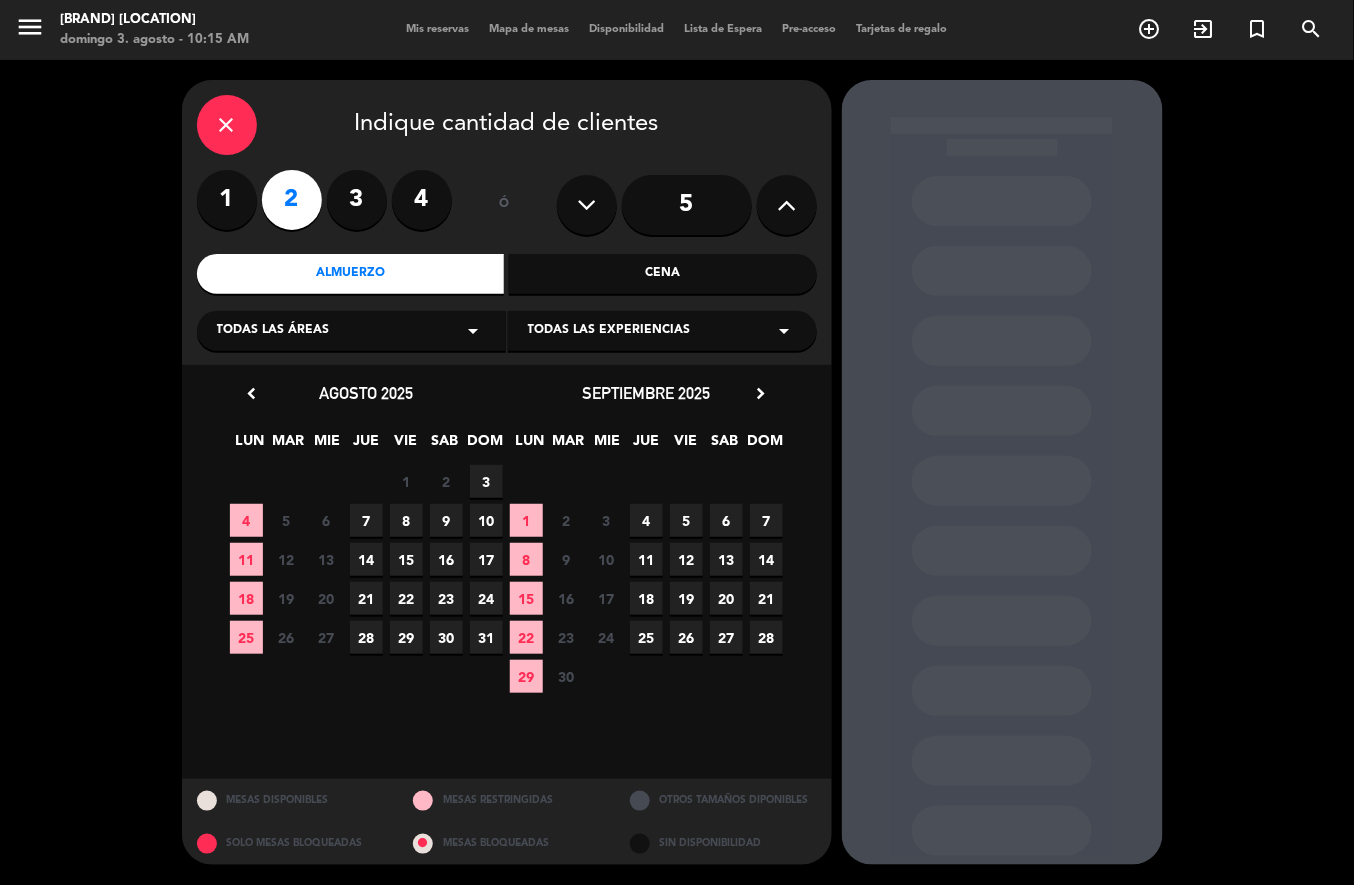 click on "3" at bounding box center [486, 481] 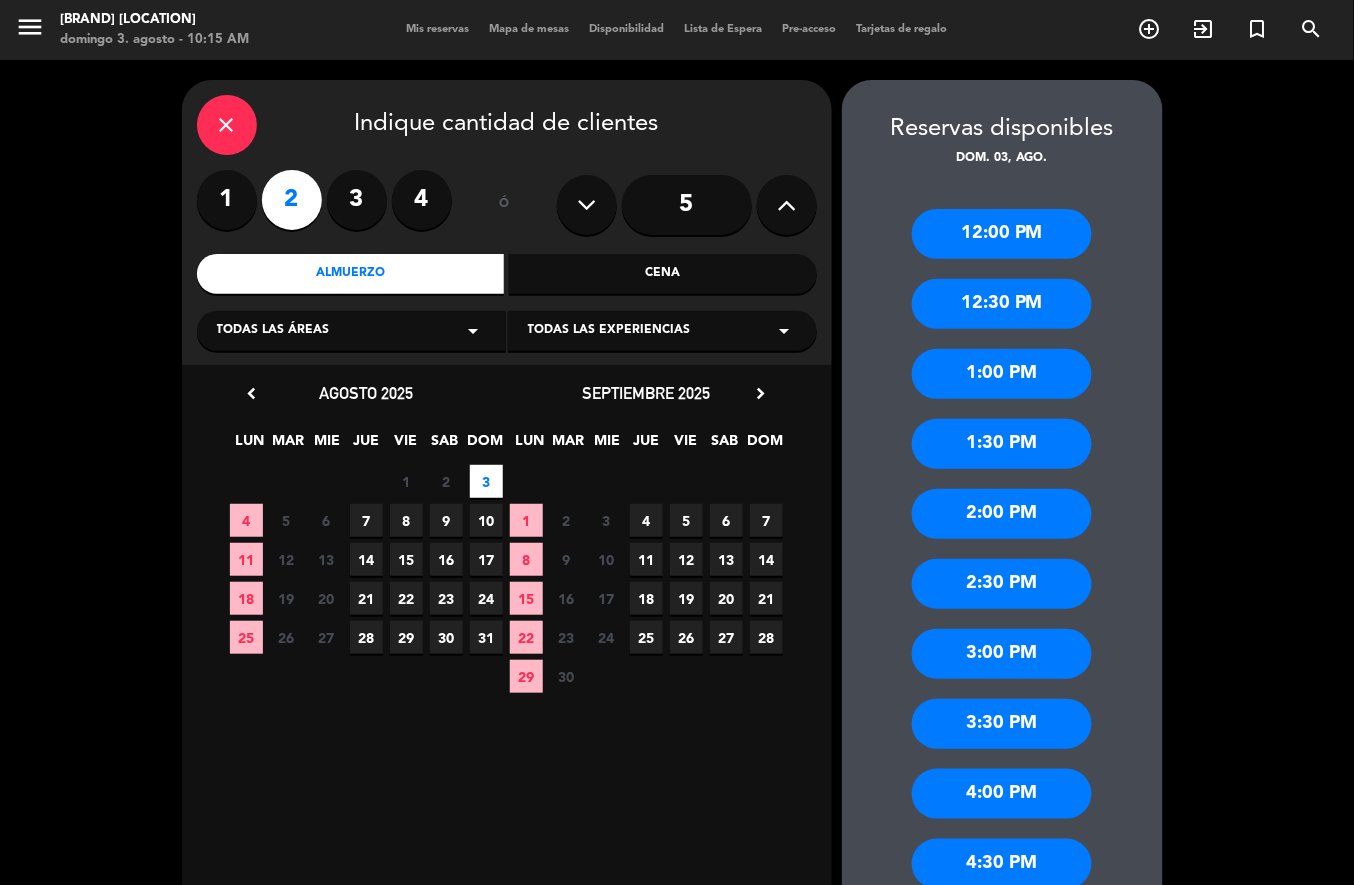 click on "2:00 PM" at bounding box center [1002, 514] 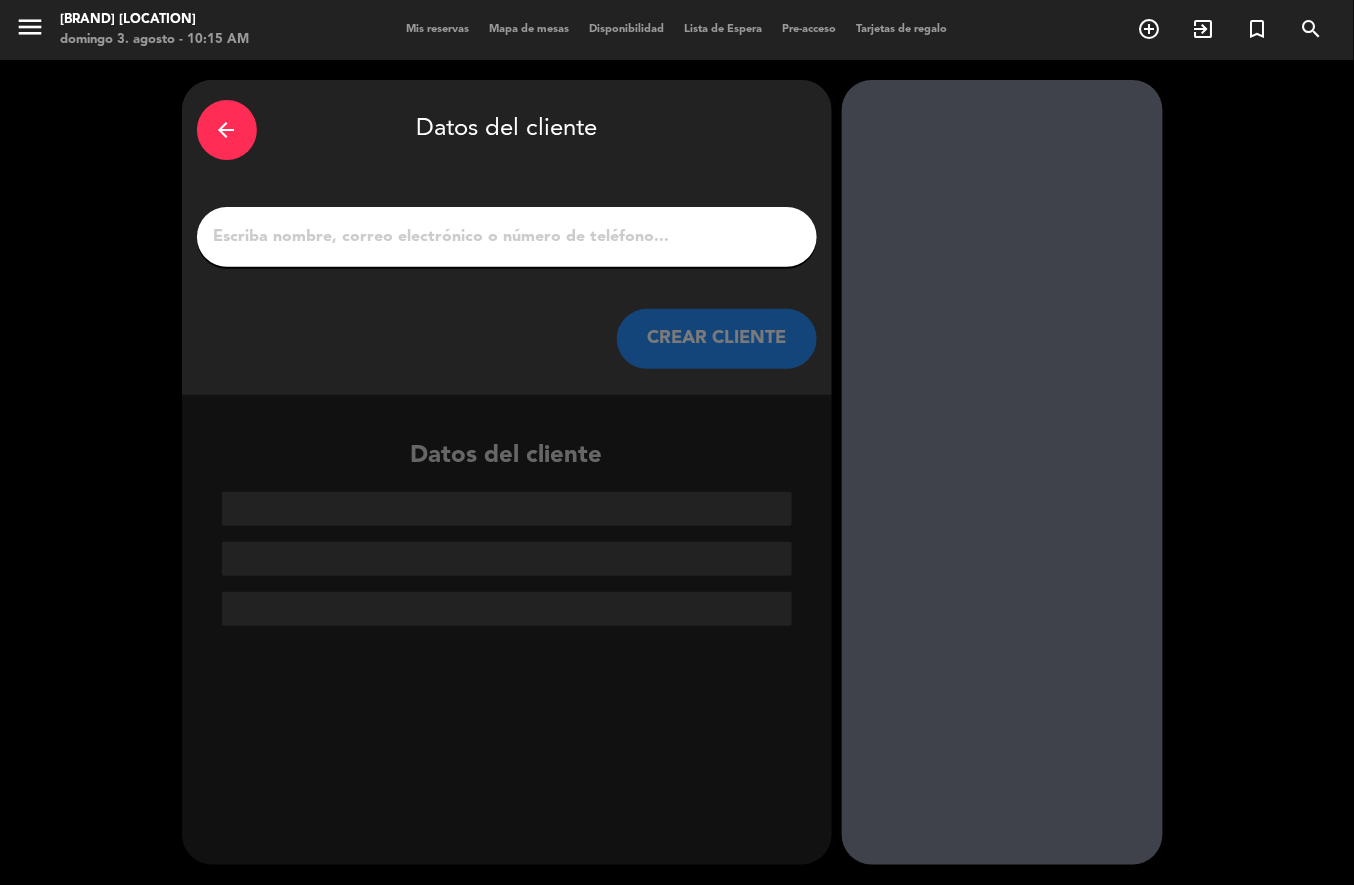 click on "1" at bounding box center (507, 237) 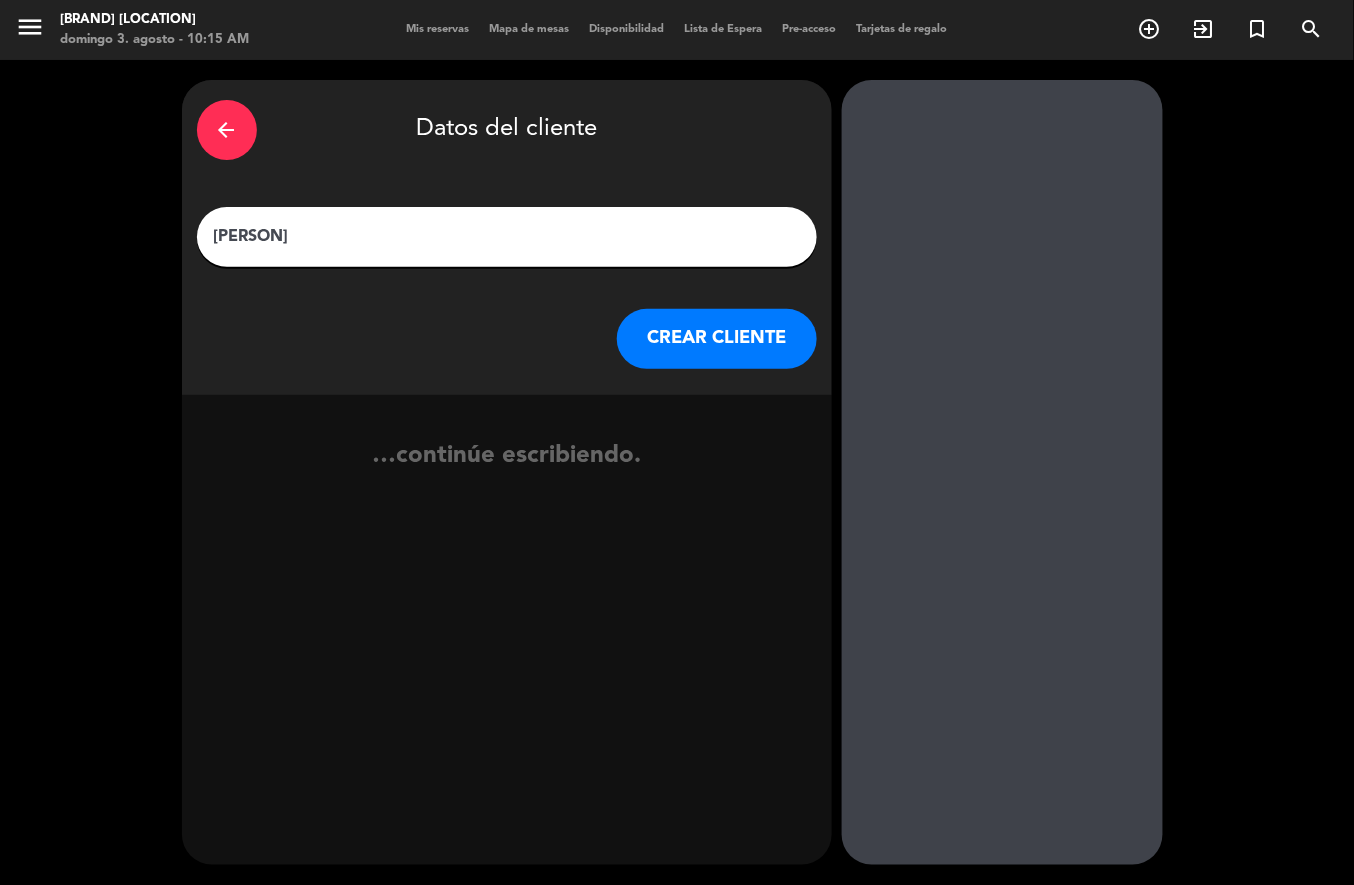 type on "Helena" 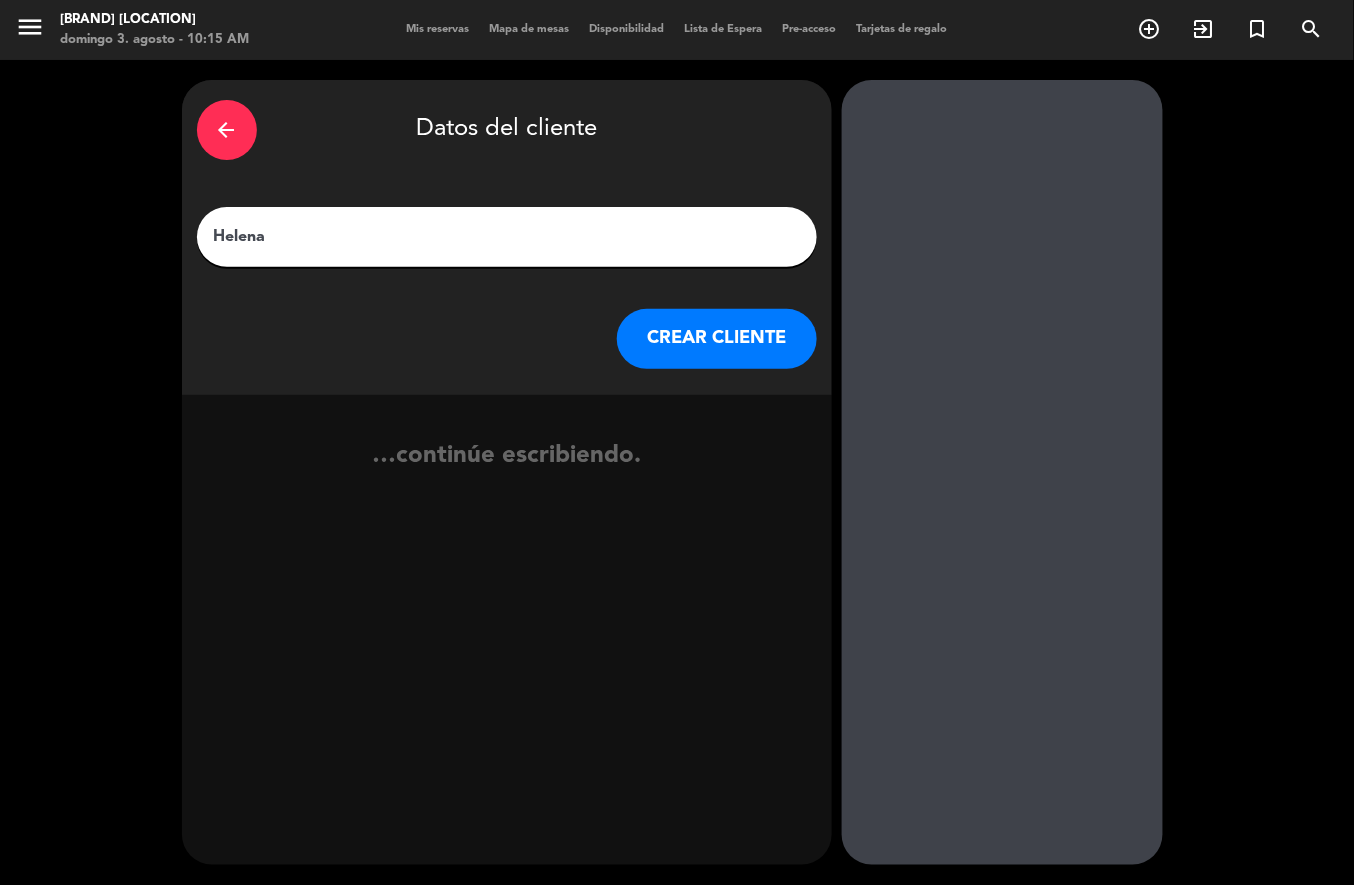 click on "CREAR CLIENTE" at bounding box center (717, 339) 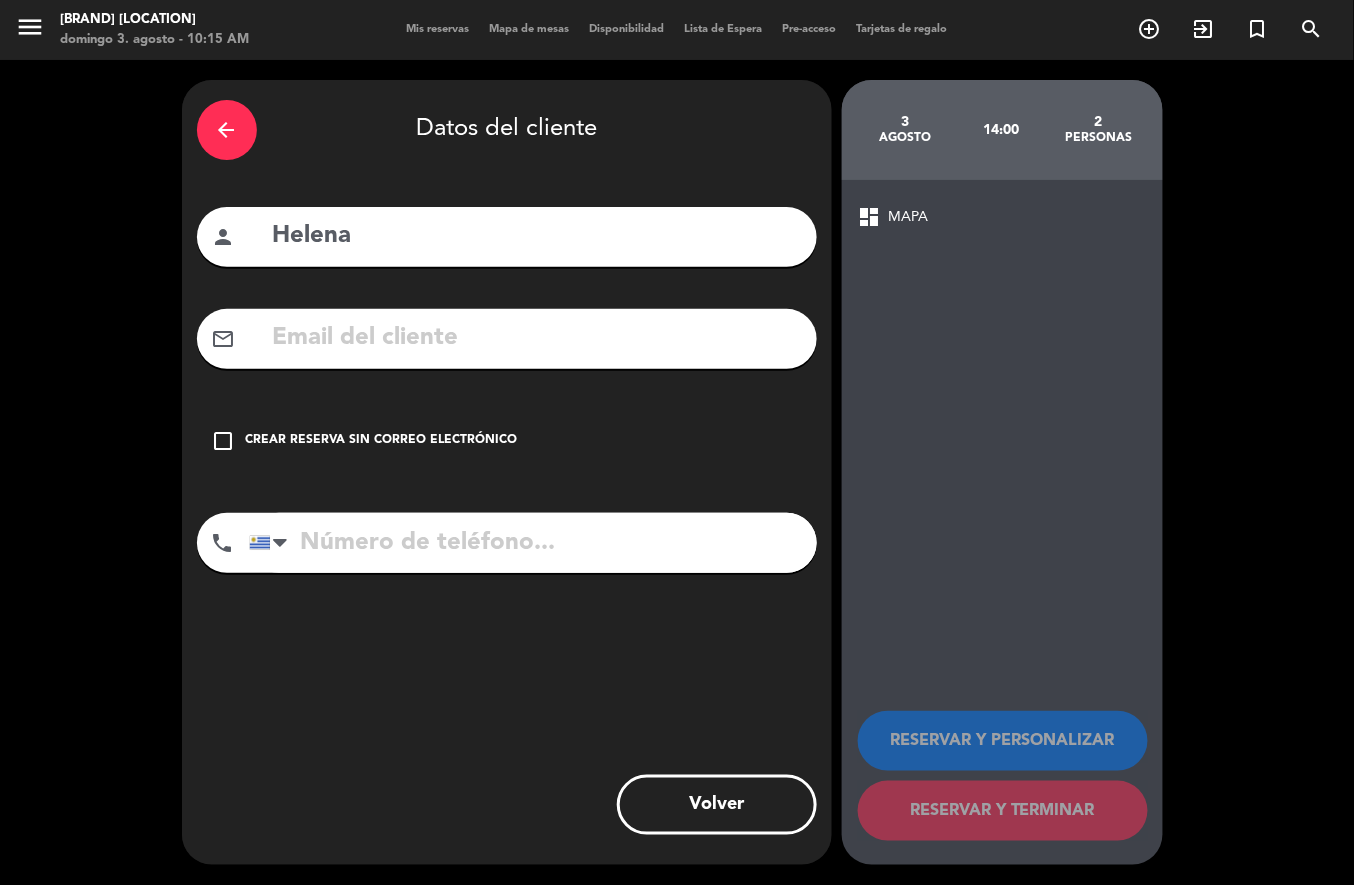click on "Crear reserva sin correo electrónico" at bounding box center (382, 441) 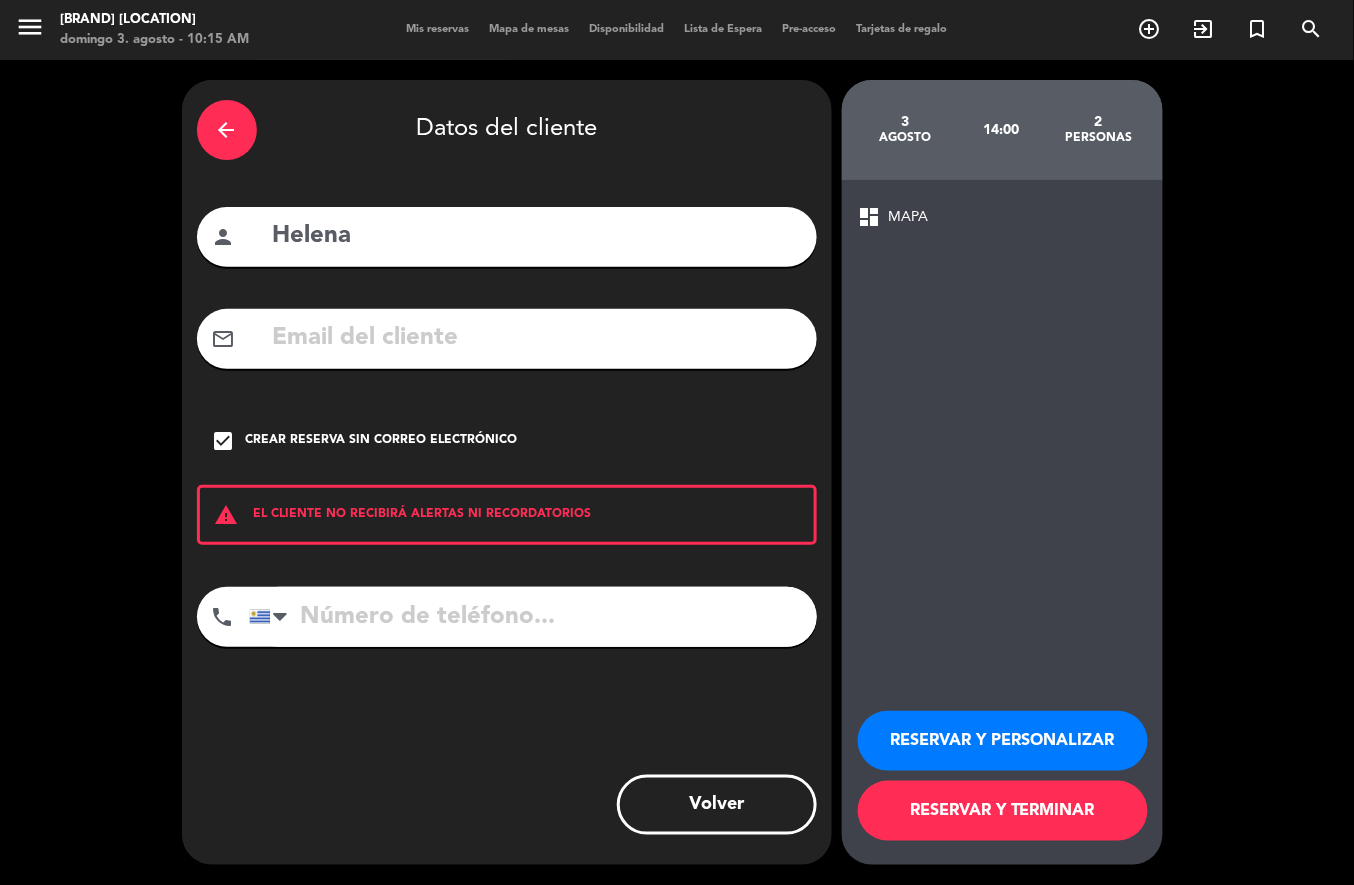 click at bounding box center (533, 617) 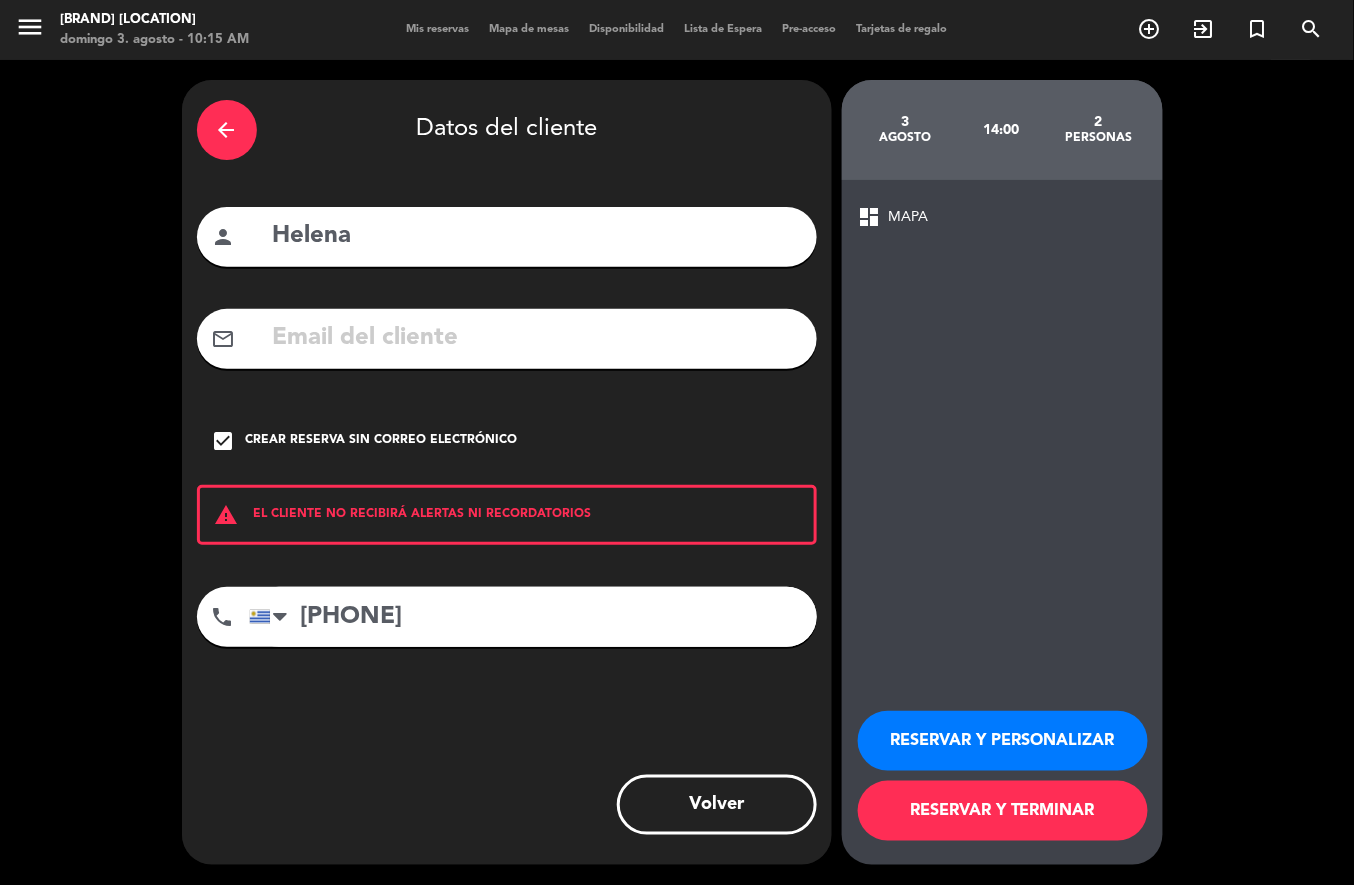 type on "[PHONE]" 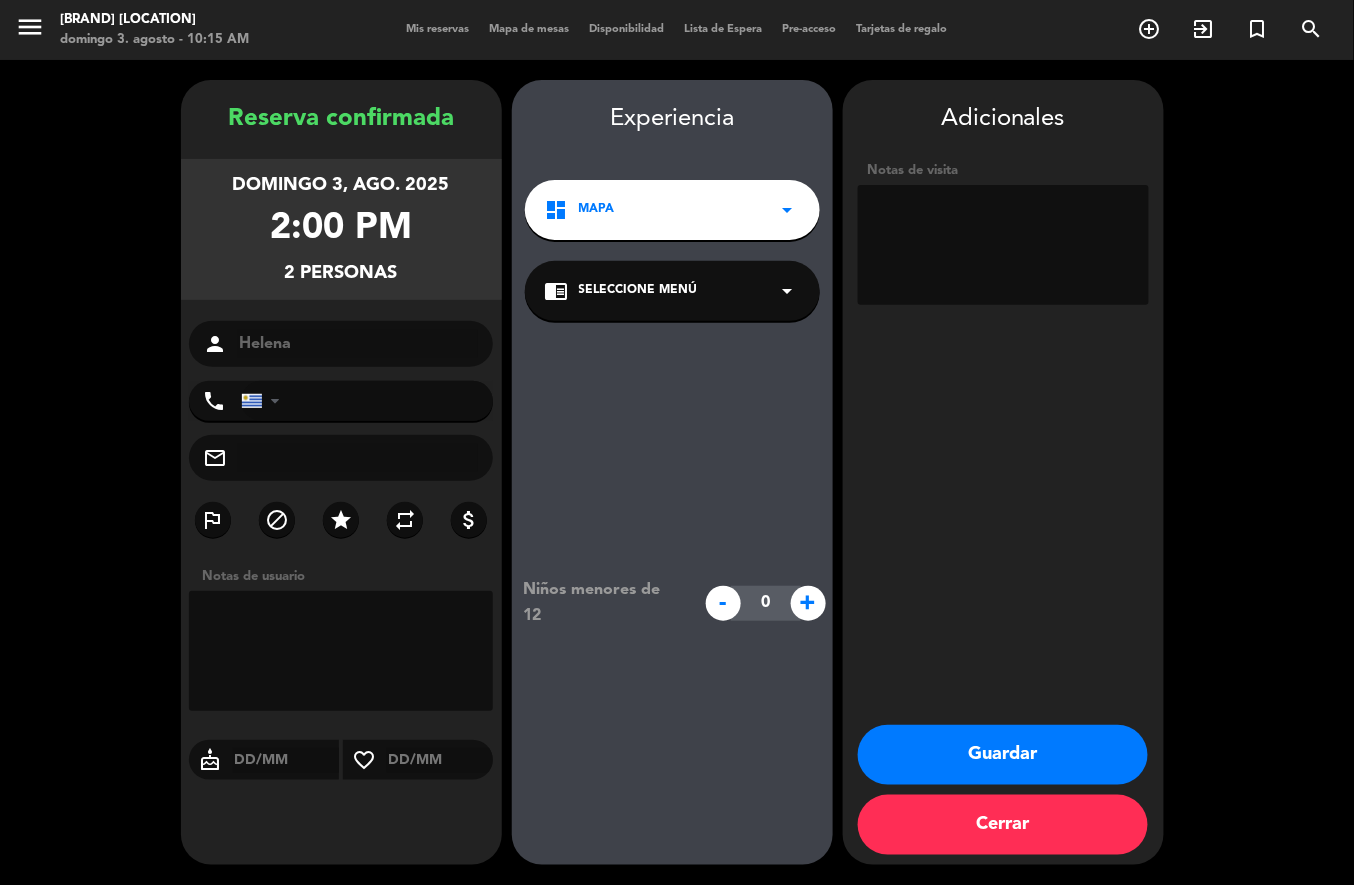 type on "[PHONE]" 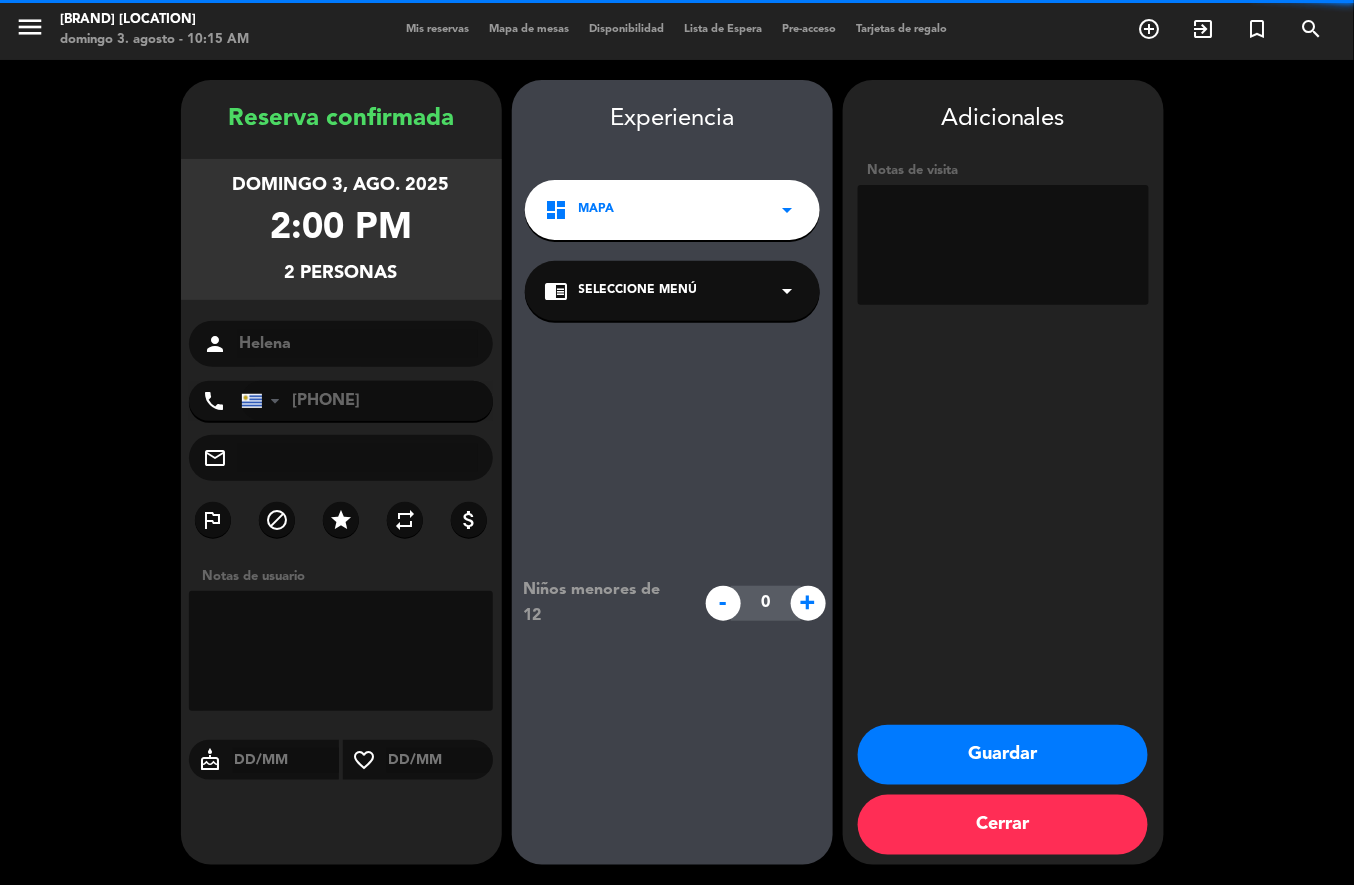 click at bounding box center (1003, 245) 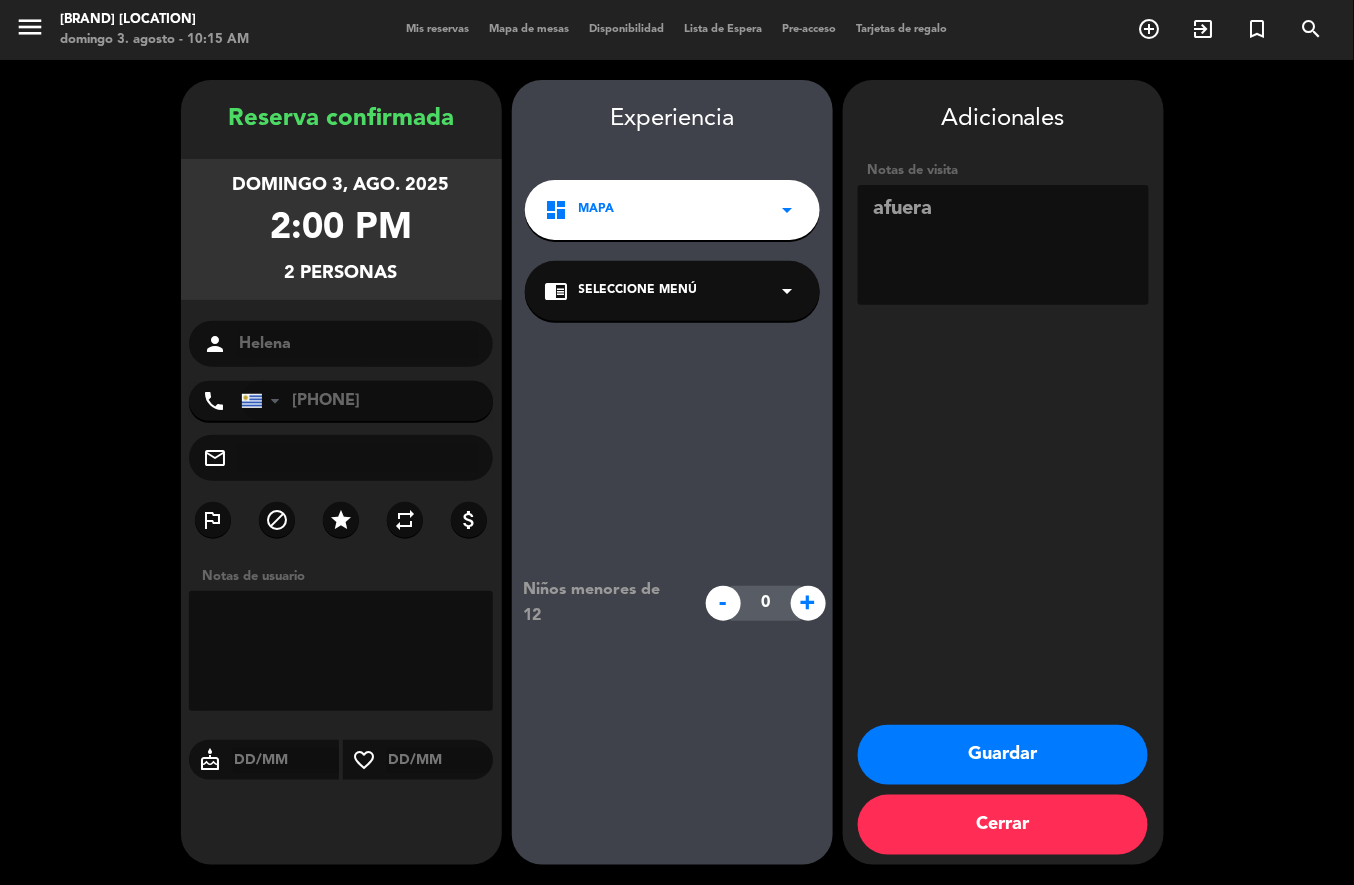 type on "afuera" 